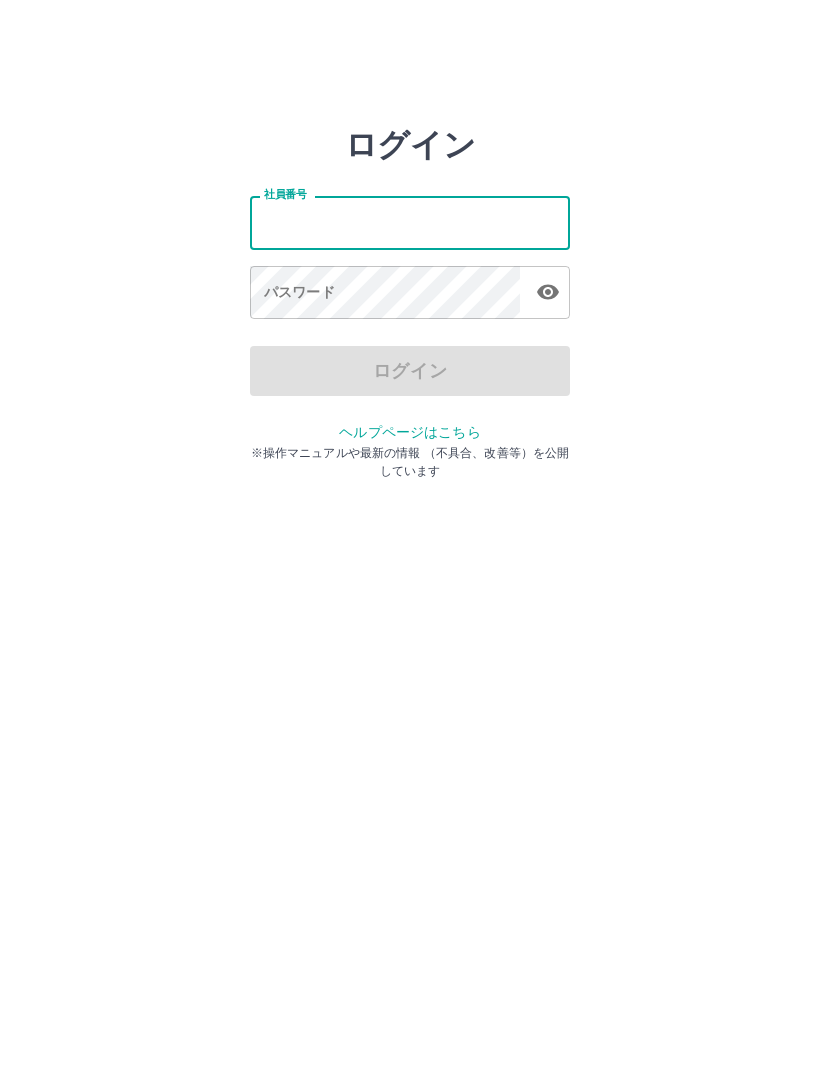 scroll, scrollTop: 0, scrollLeft: 0, axis: both 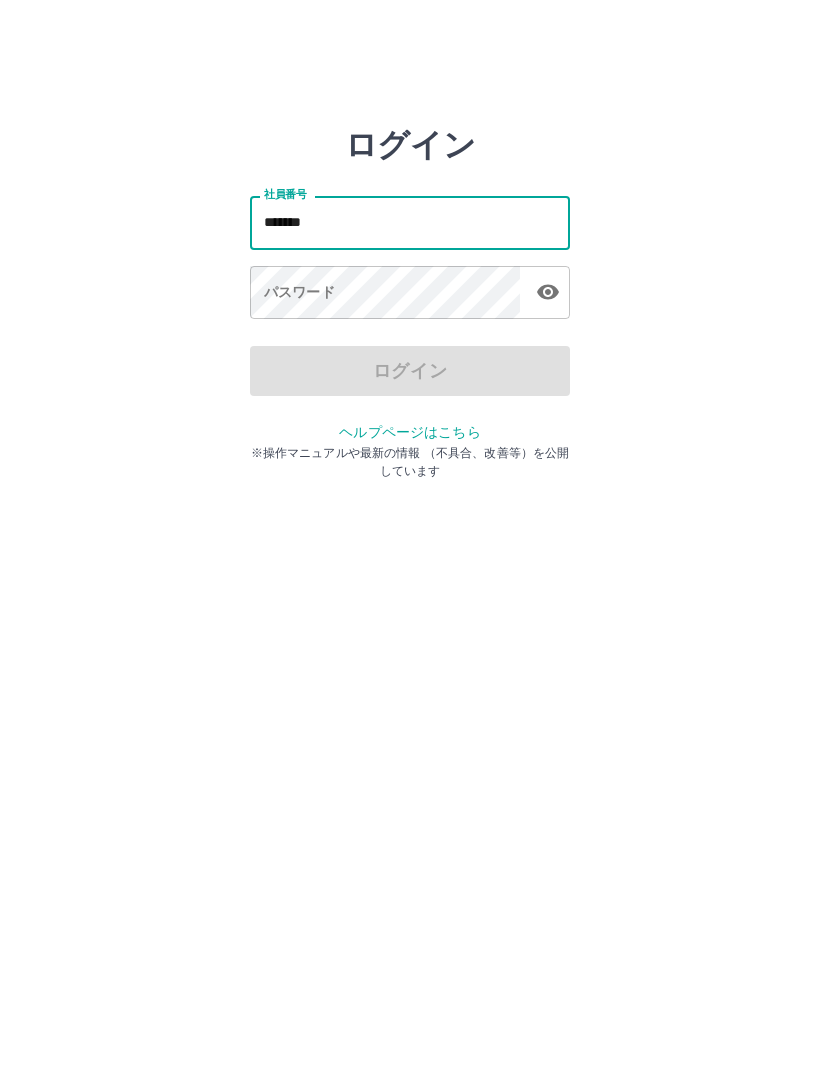 type on "*******" 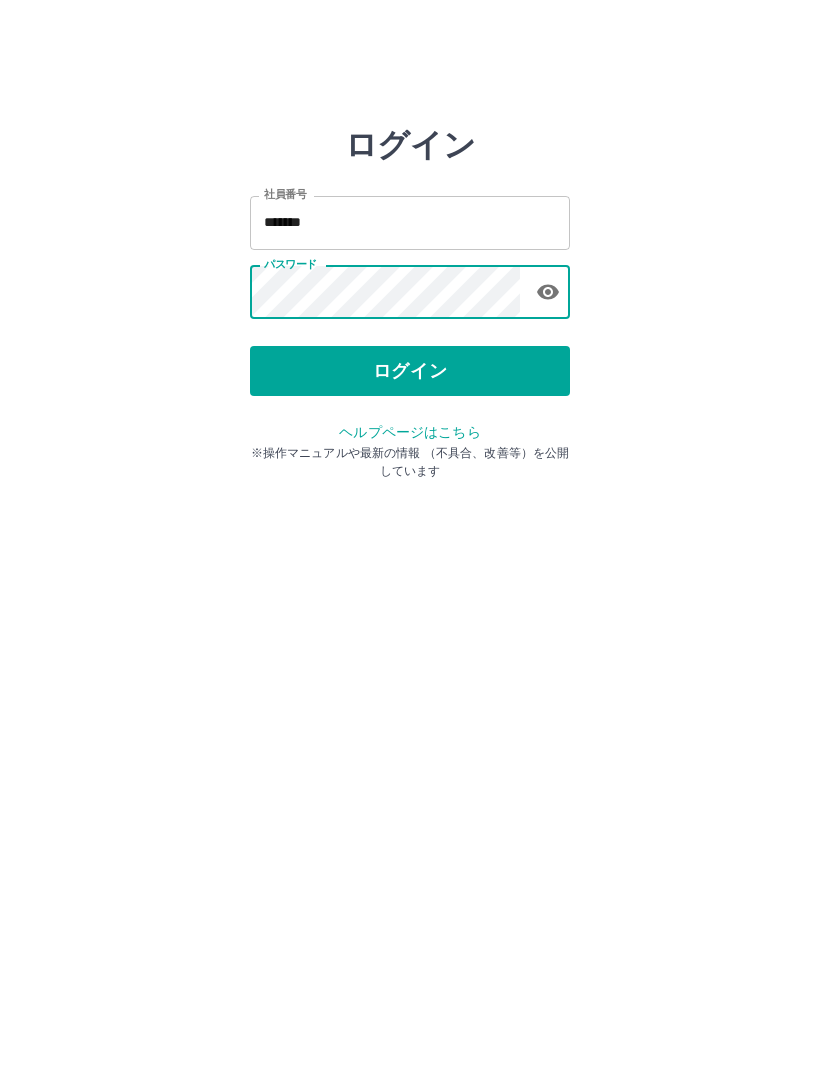 click on "ログイン" at bounding box center [410, 371] 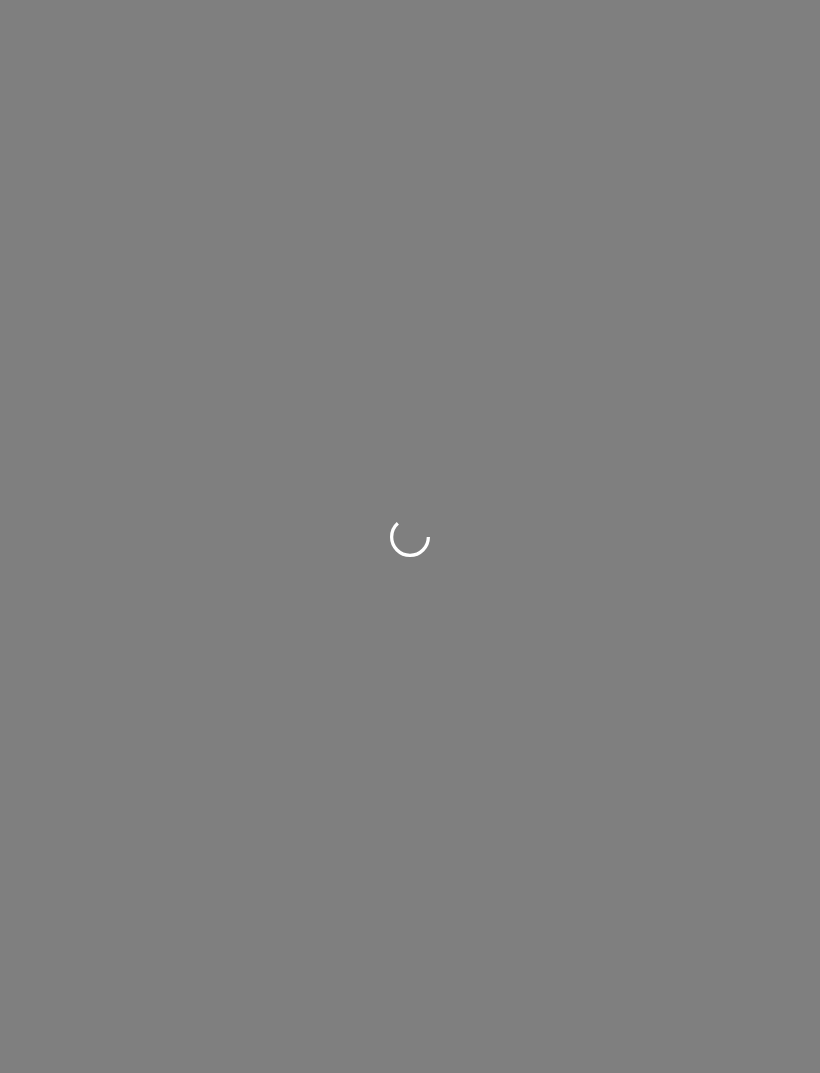 scroll, scrollTop: 0, scrollLeft: 0, axis: both 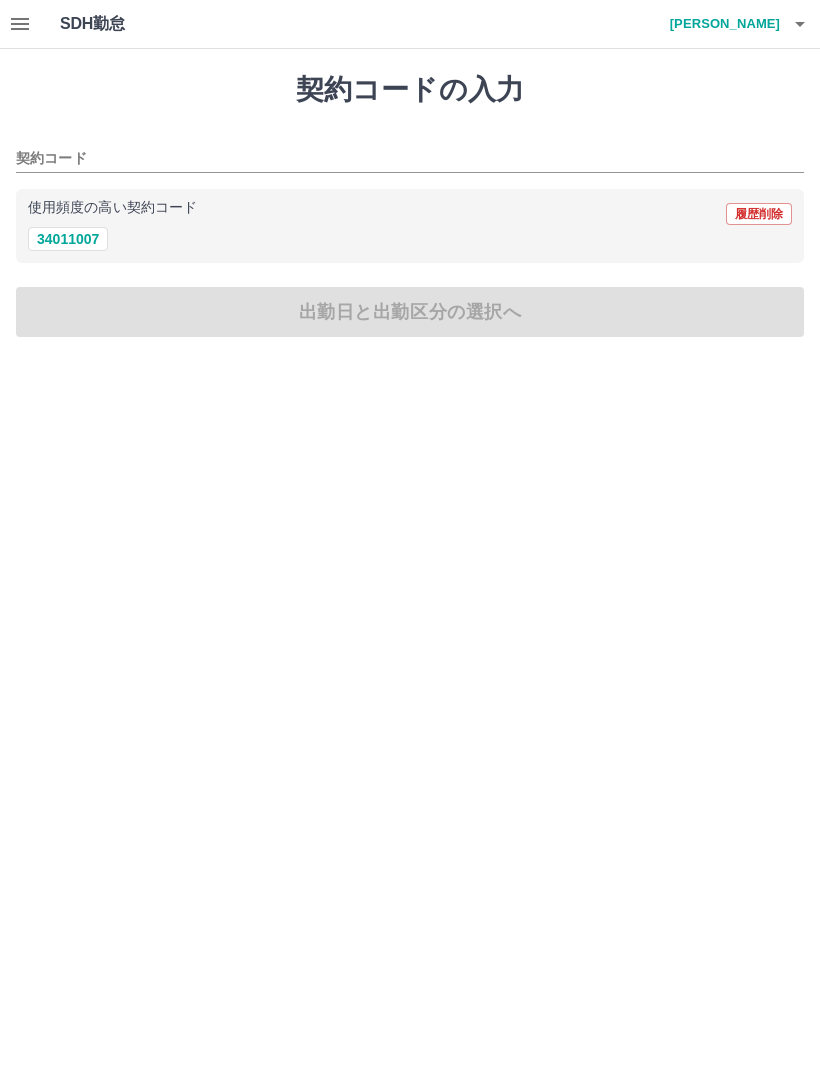 click on "34011007" at bounding box center (68, 239) 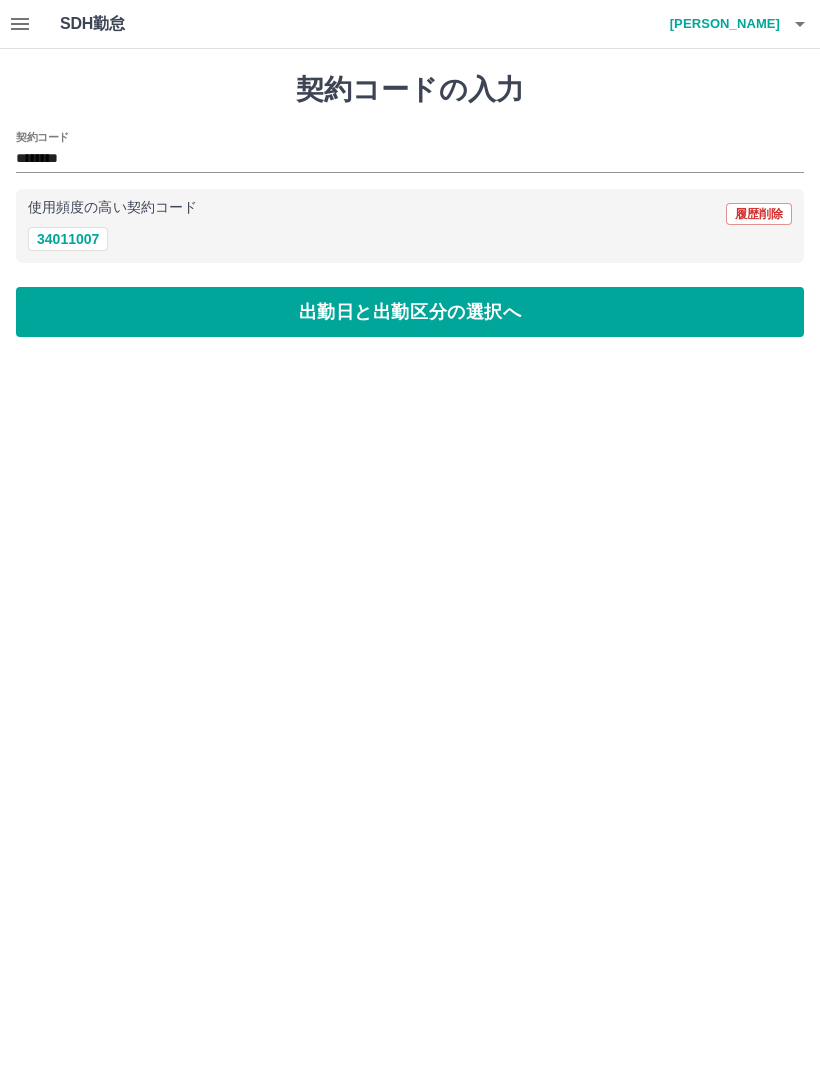 click on "出勤日と出勤区分の選択へ" at bounding box center [410, 312] 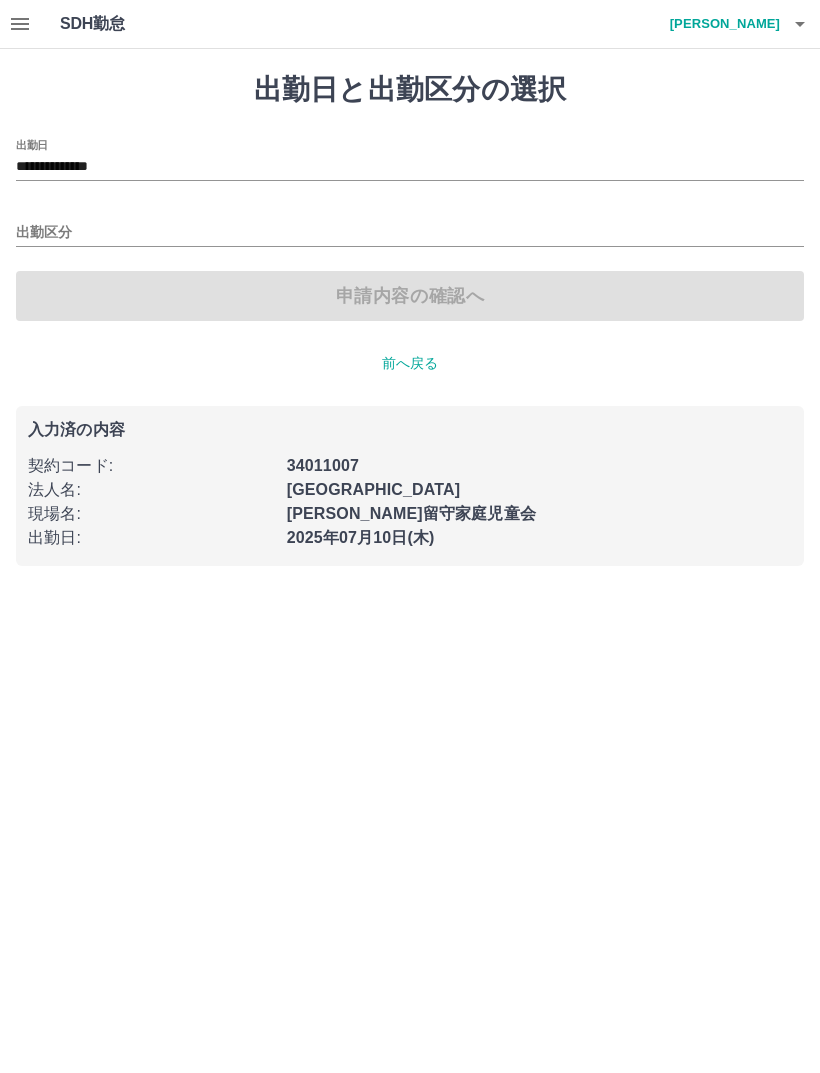 click on "出勤区分" at bounding box center (410, 233) 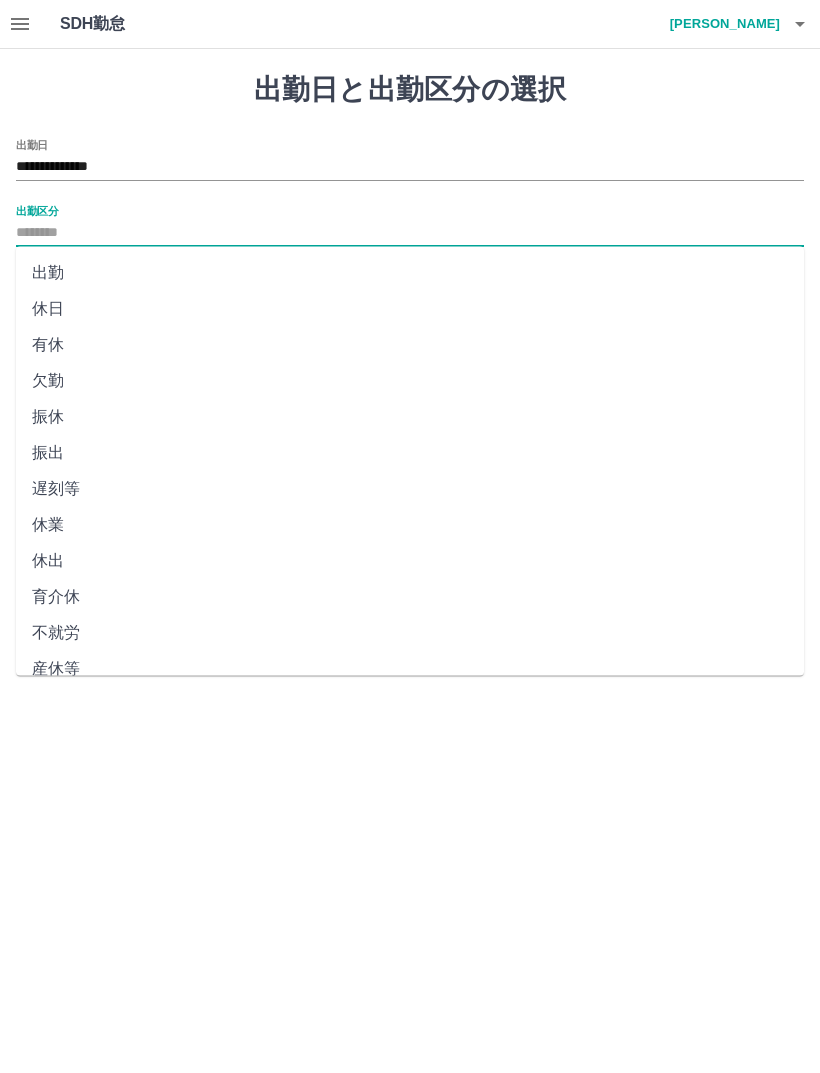 click on "出勤" at bounding box center [410, 273] 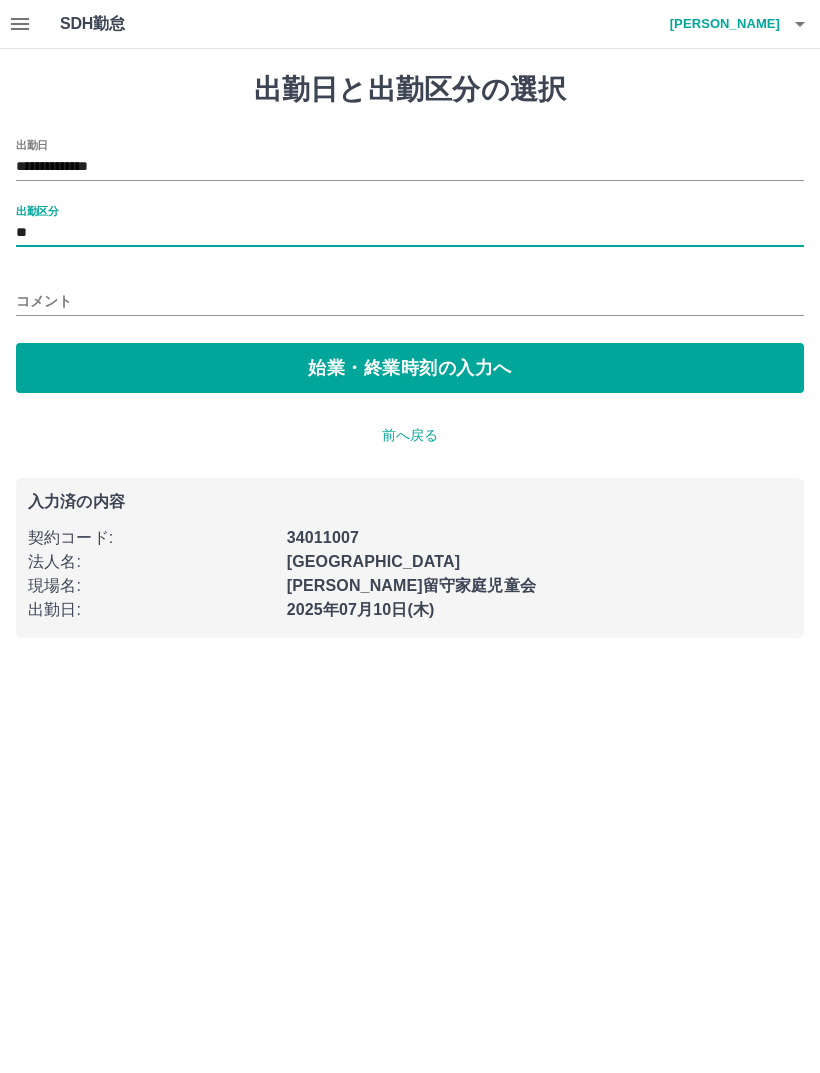 click on "始業・終業時刻の入力へ" at bounding box center [410, 368] 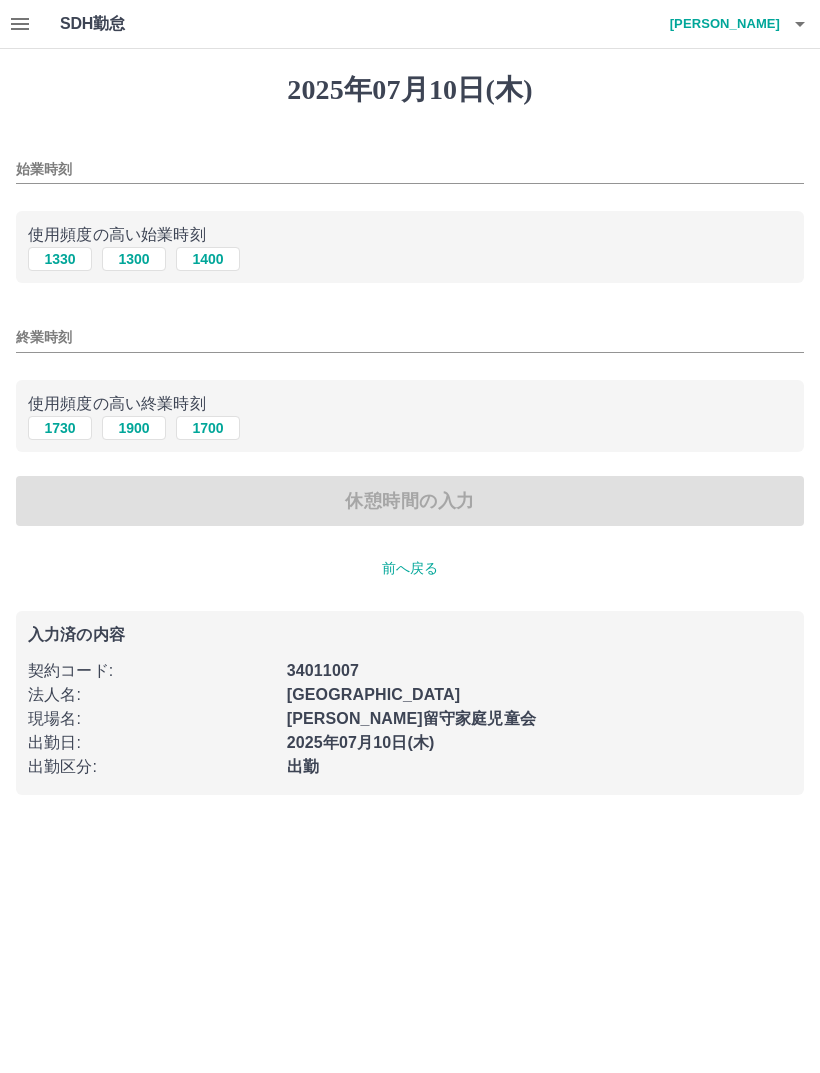 click on "1400" at bounding box center [208, 259] 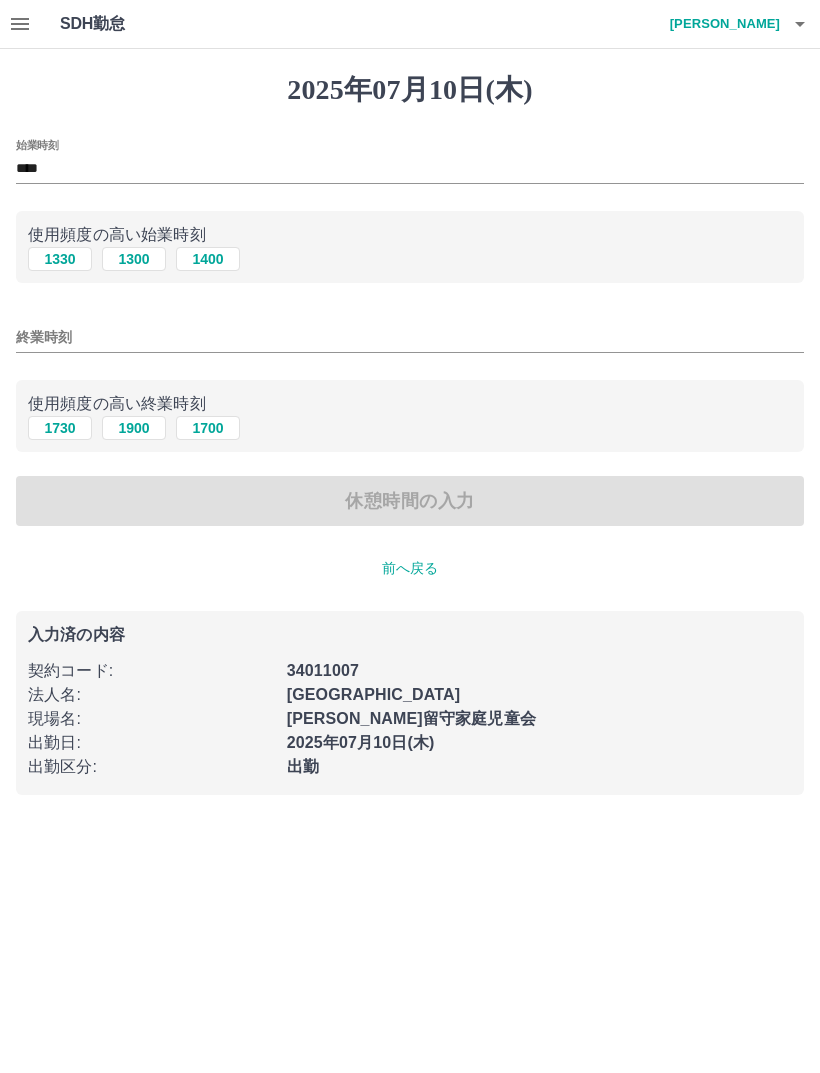 click on "1730" at bounding box center (60, 428) 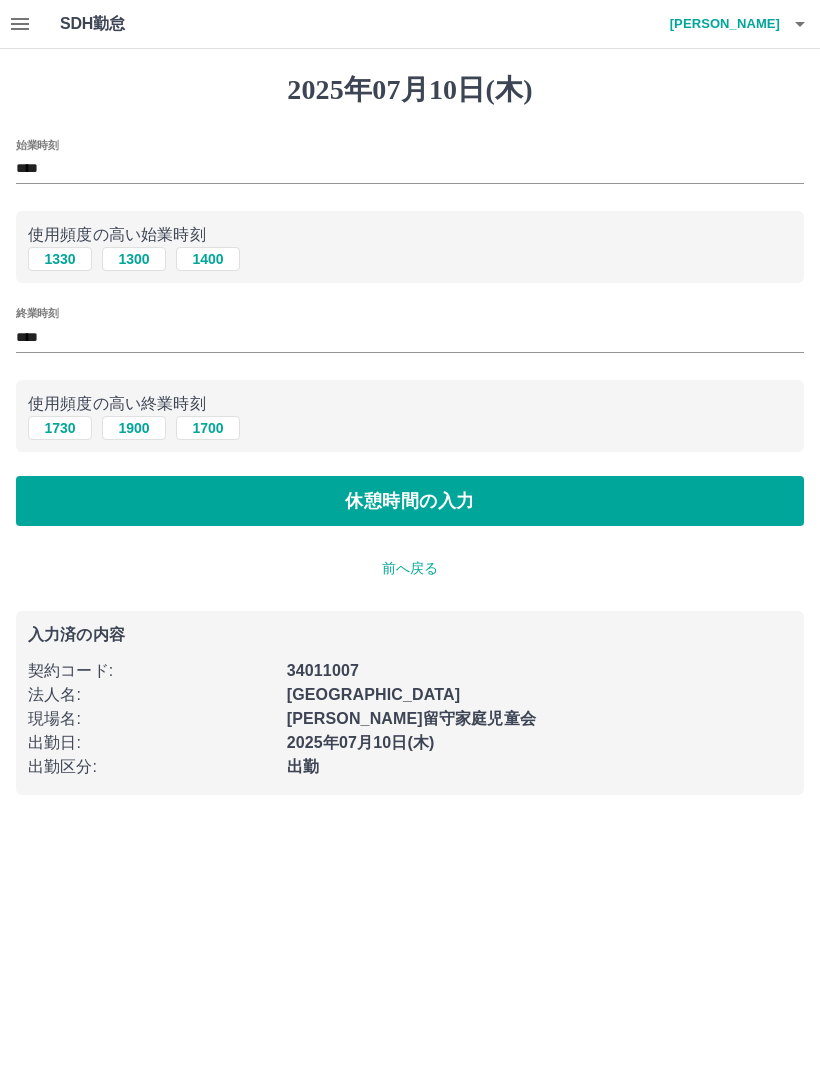 click on "休憩時間の入力" at bounding box center [410, 501] 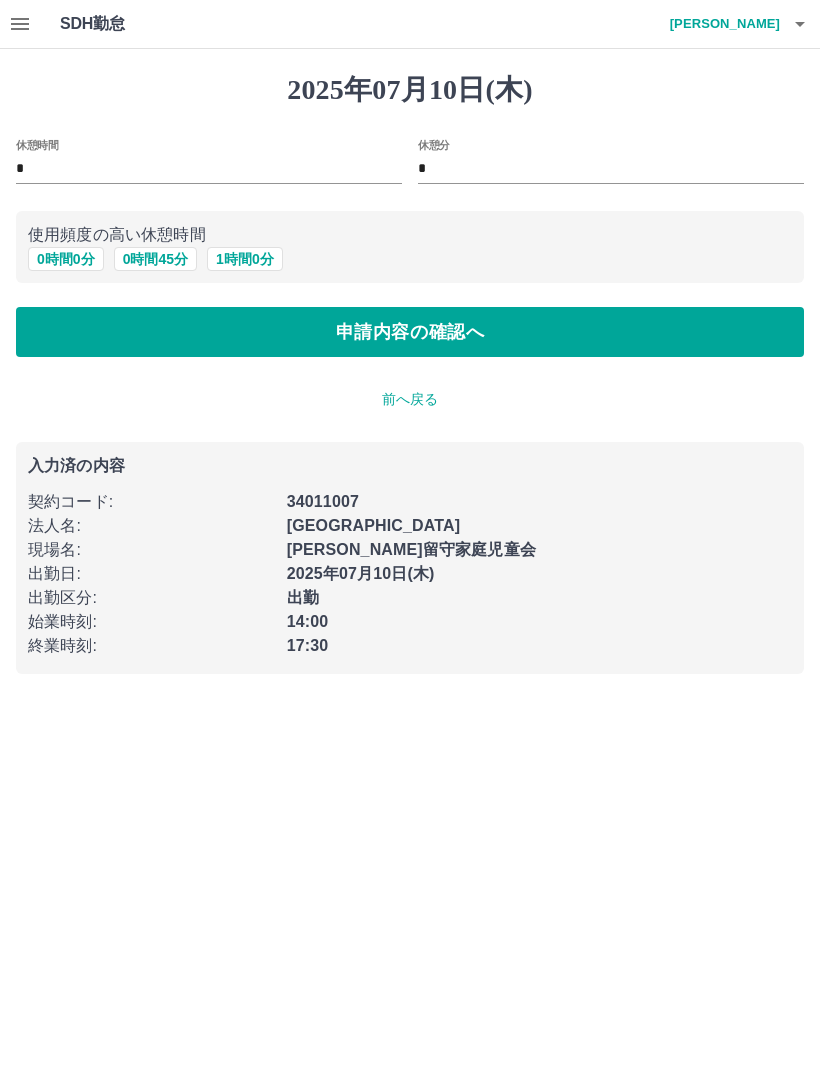 click on "申請内容の確認へ" at bounding box center [410, 332] 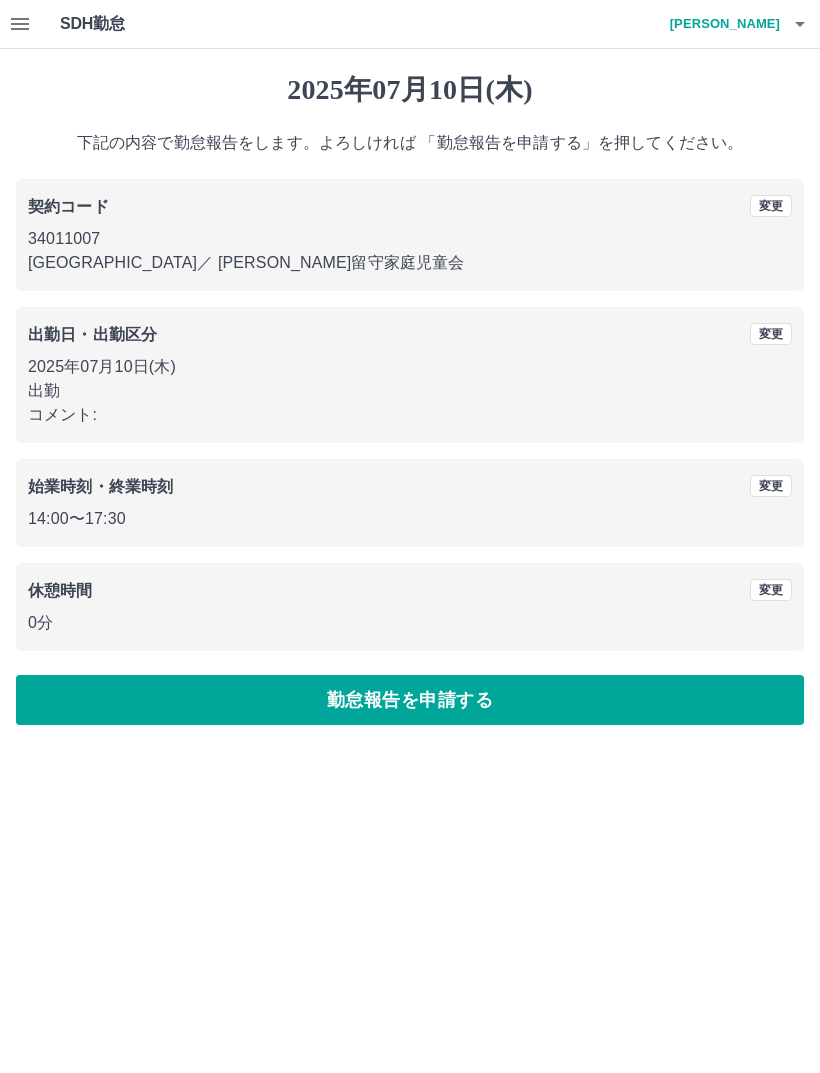 click on "勤怠報告を申請する" at bounding box center (410, 700) 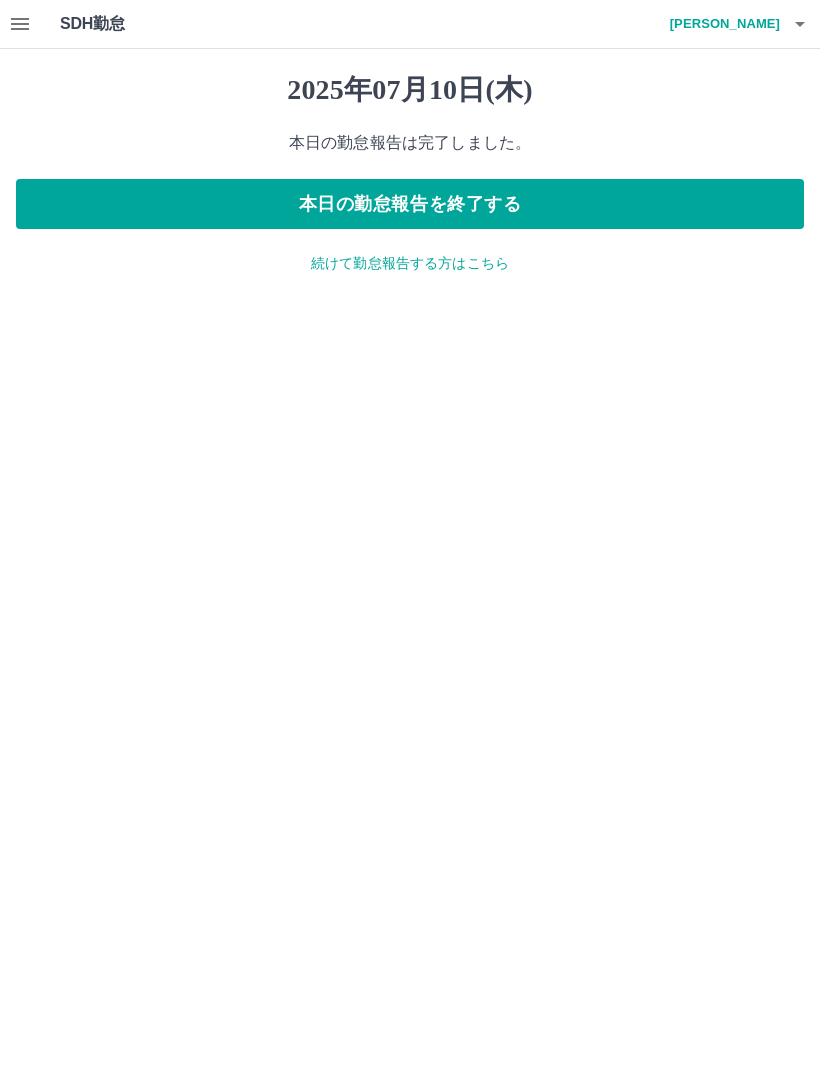 click on "本日の勤怠報告を終了する" at bounding box center (410, 204) 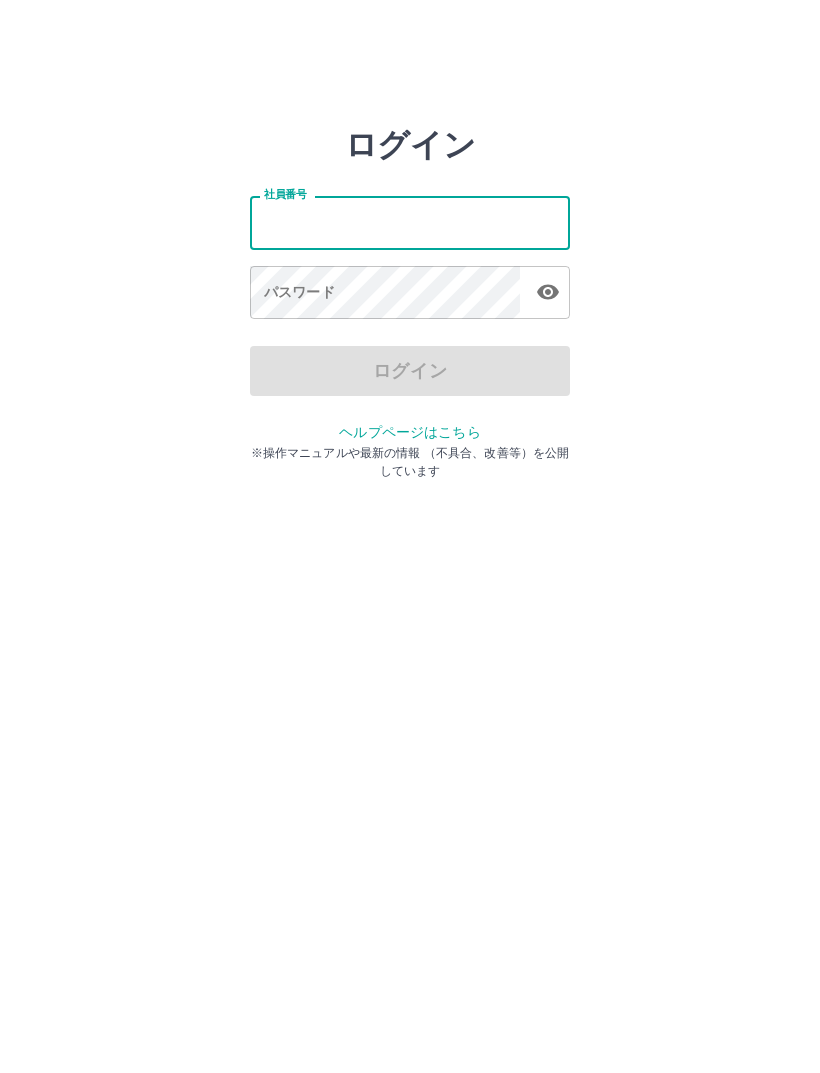 scroll, scrollTop: 0, scrollLeft: 0, axis: both 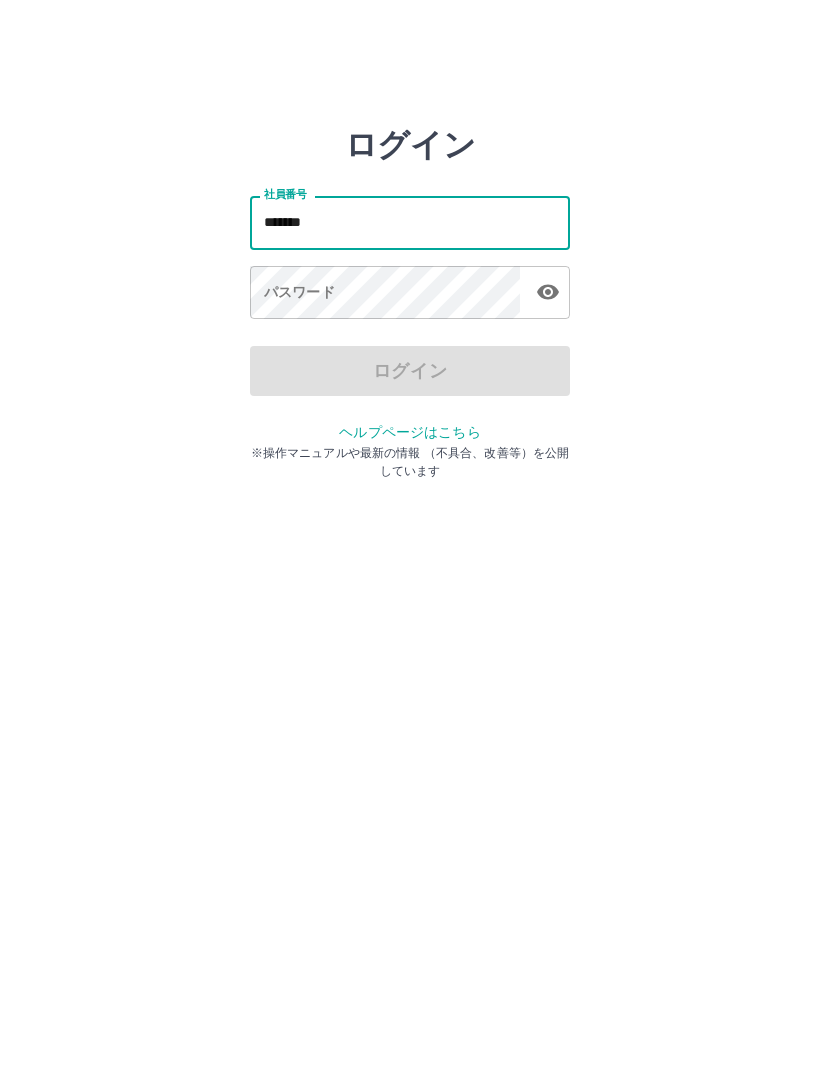 type on "*******" 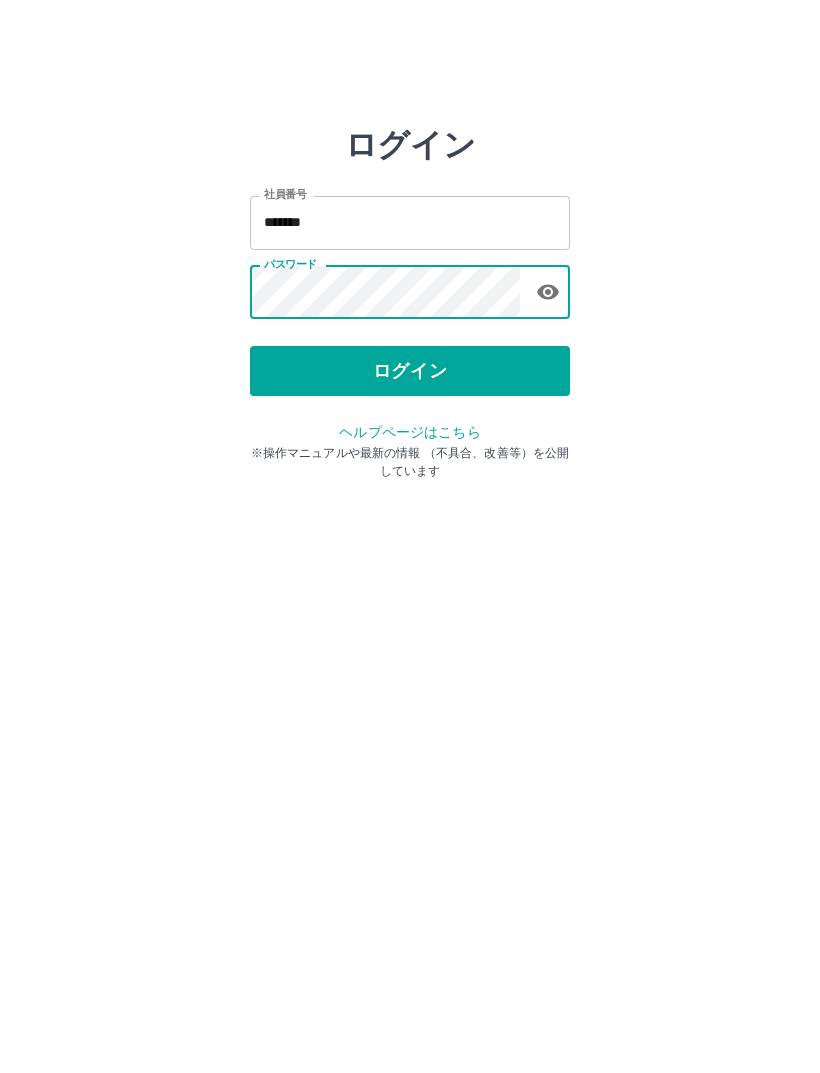 click on "ログイン" at bounding box center (410, 371) 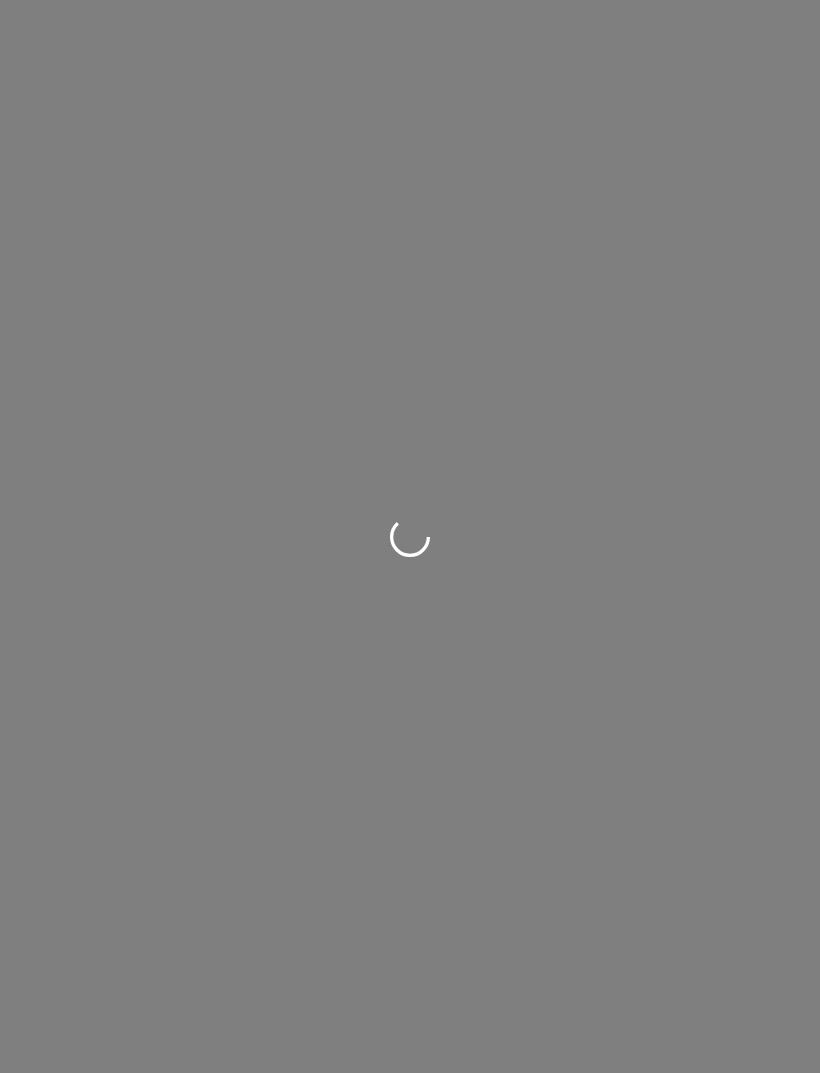 scroll, scrollTop: 0, scrollLeft: 0, axis: both 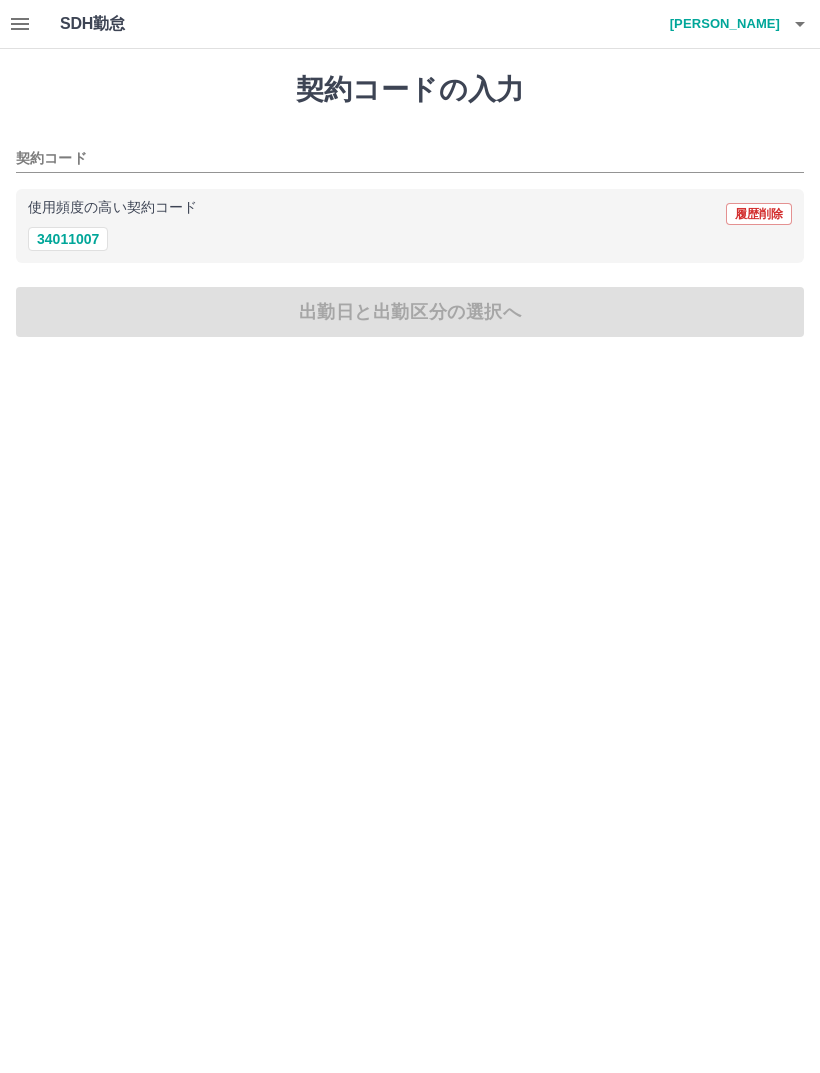 click on "34011007" at bounding box center [68, 239] 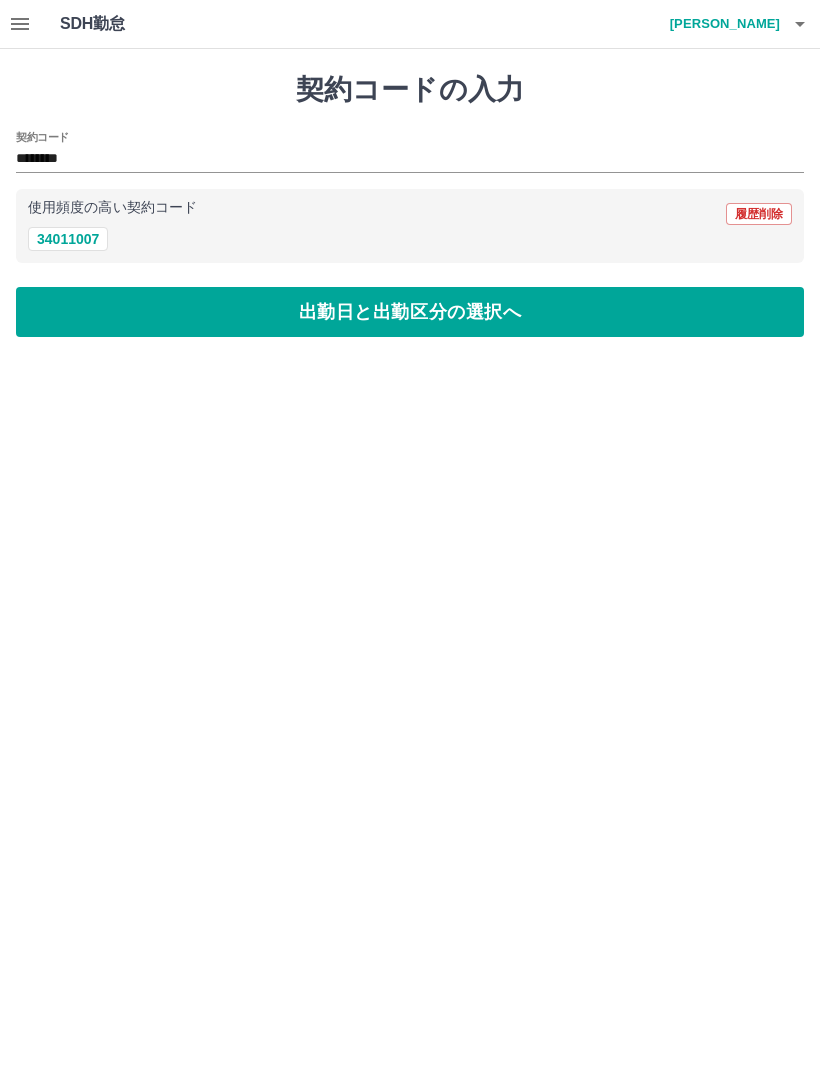 click on "出勤日と出勤区分の選択へ" at bounding box center [410, 312] 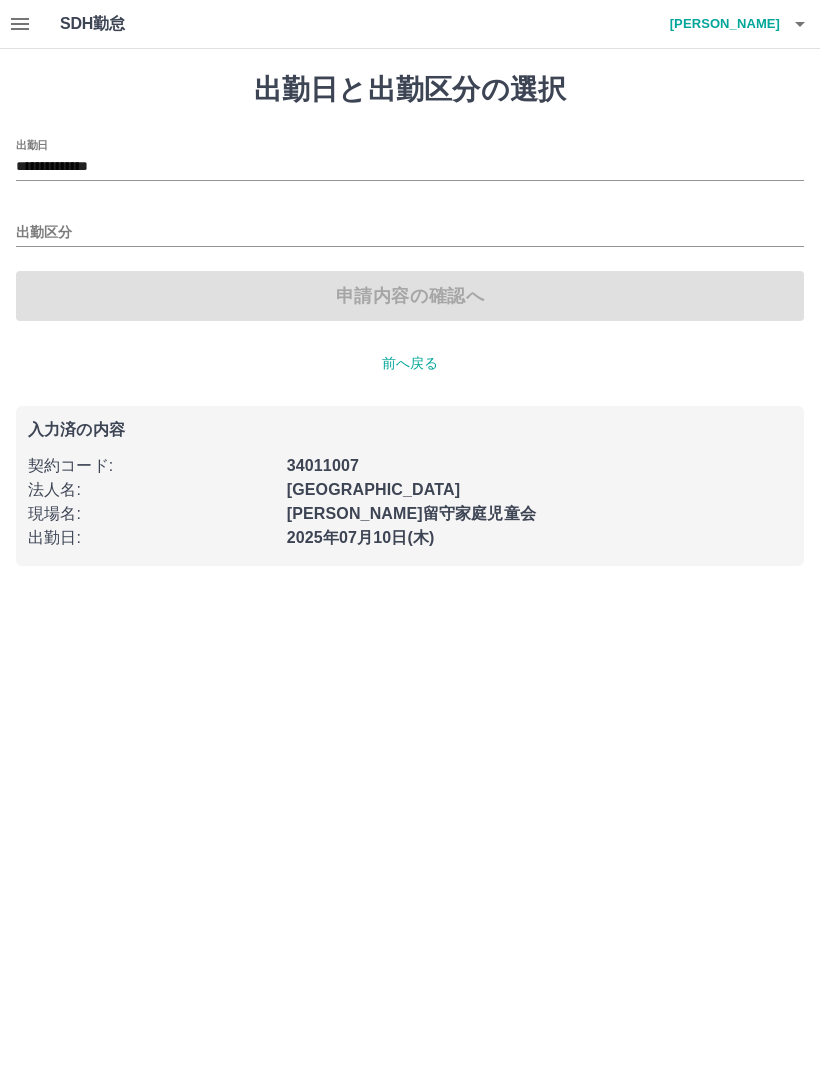 click on "**********" at bounding box center (410, 167) 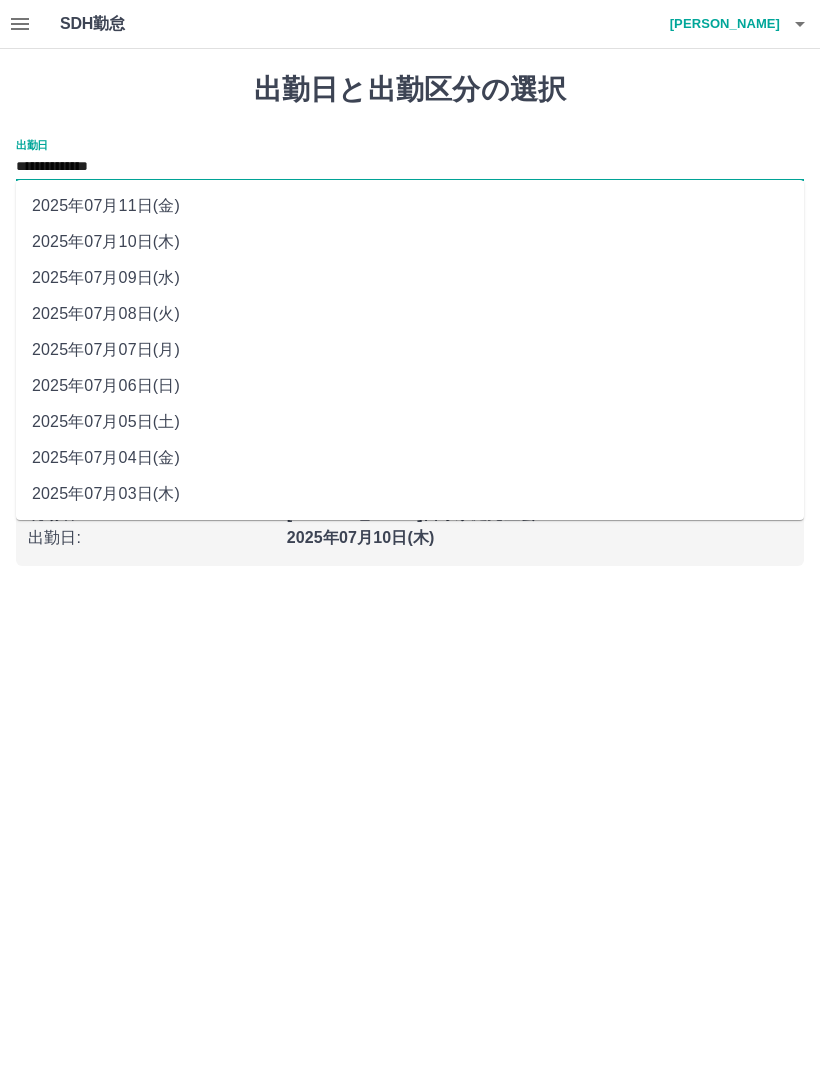click on "2025年07月08日(火)" at bounding box center (410, 314) 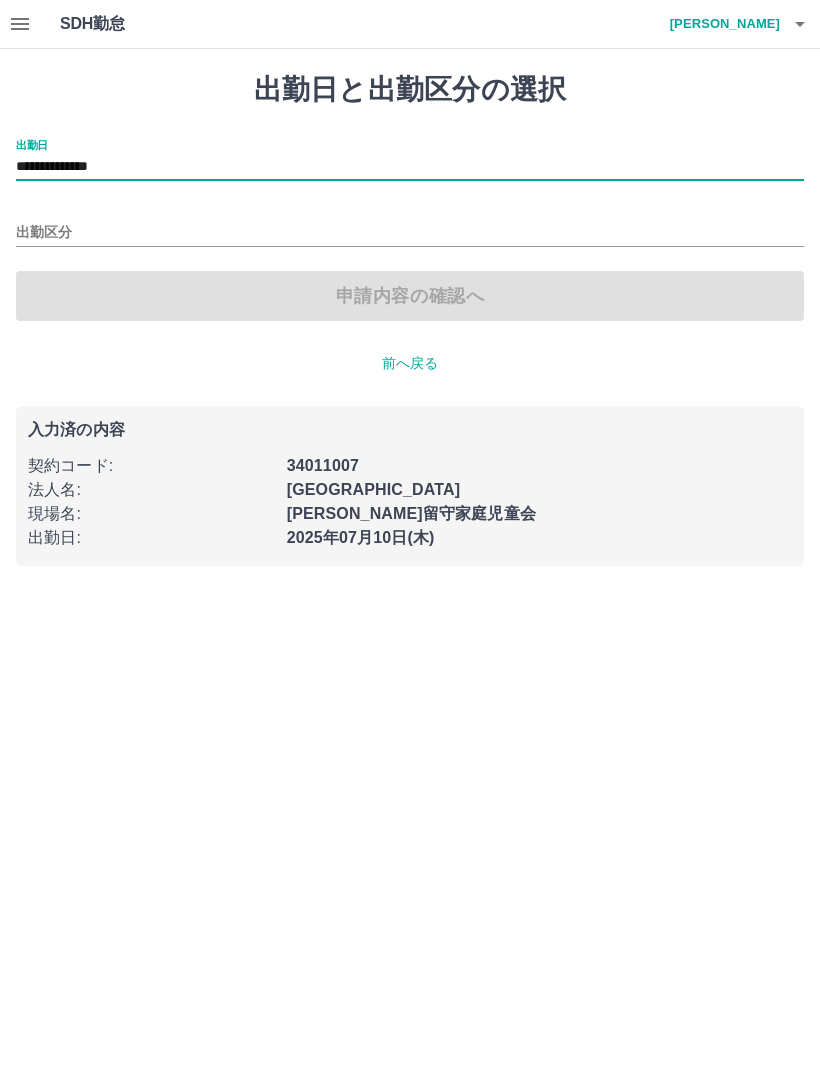 click on "出勤区分" at bounding box center [410, 226] 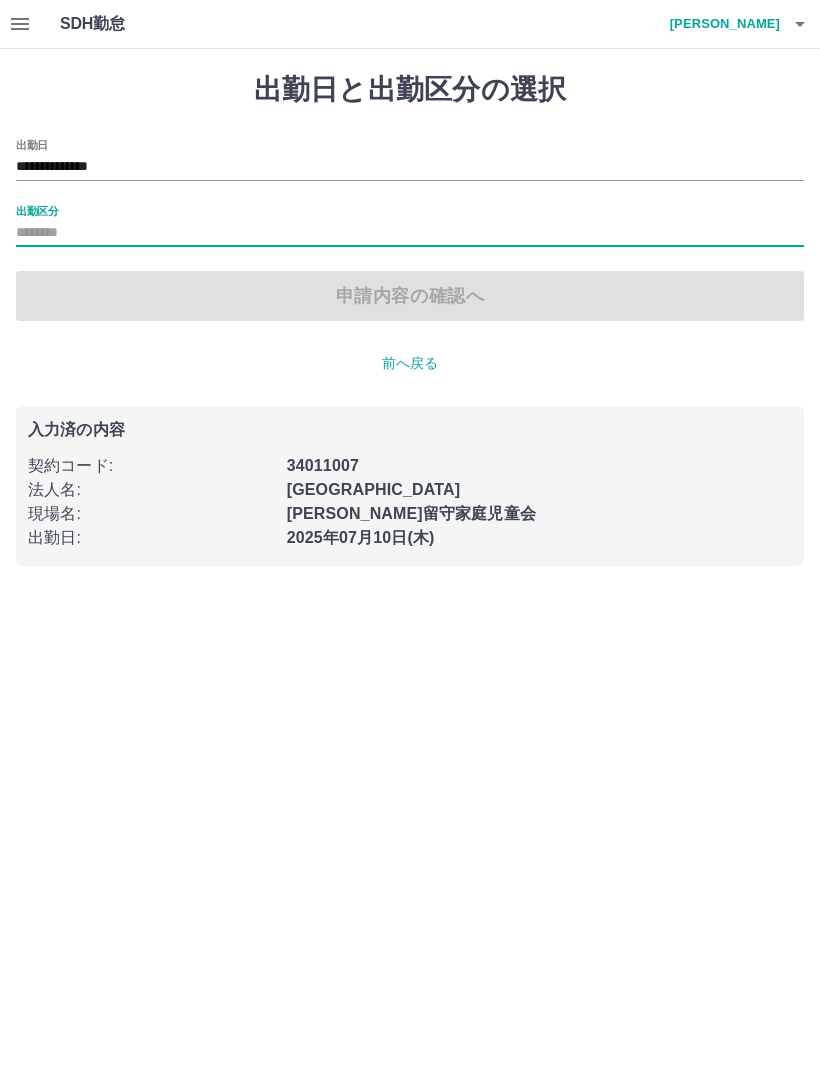 click on "出勤区分" at bounding box center [410, 233] 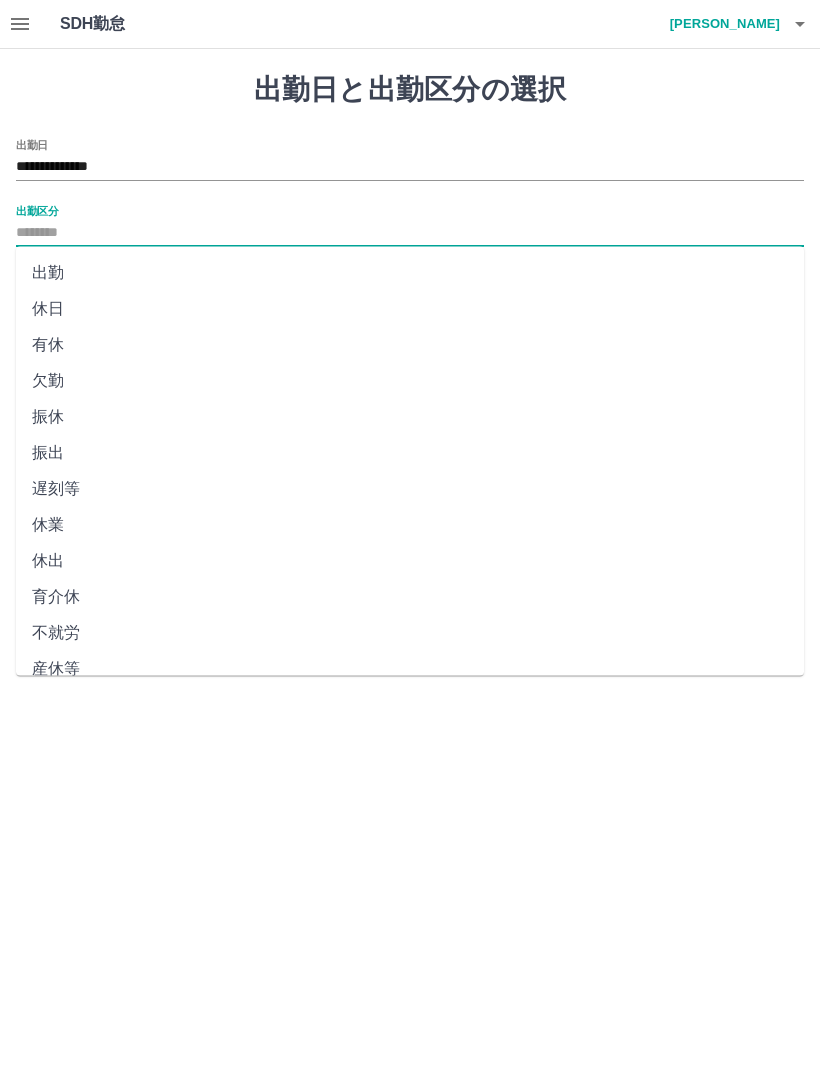 click on "出勤" at bounding box center [410, 273] 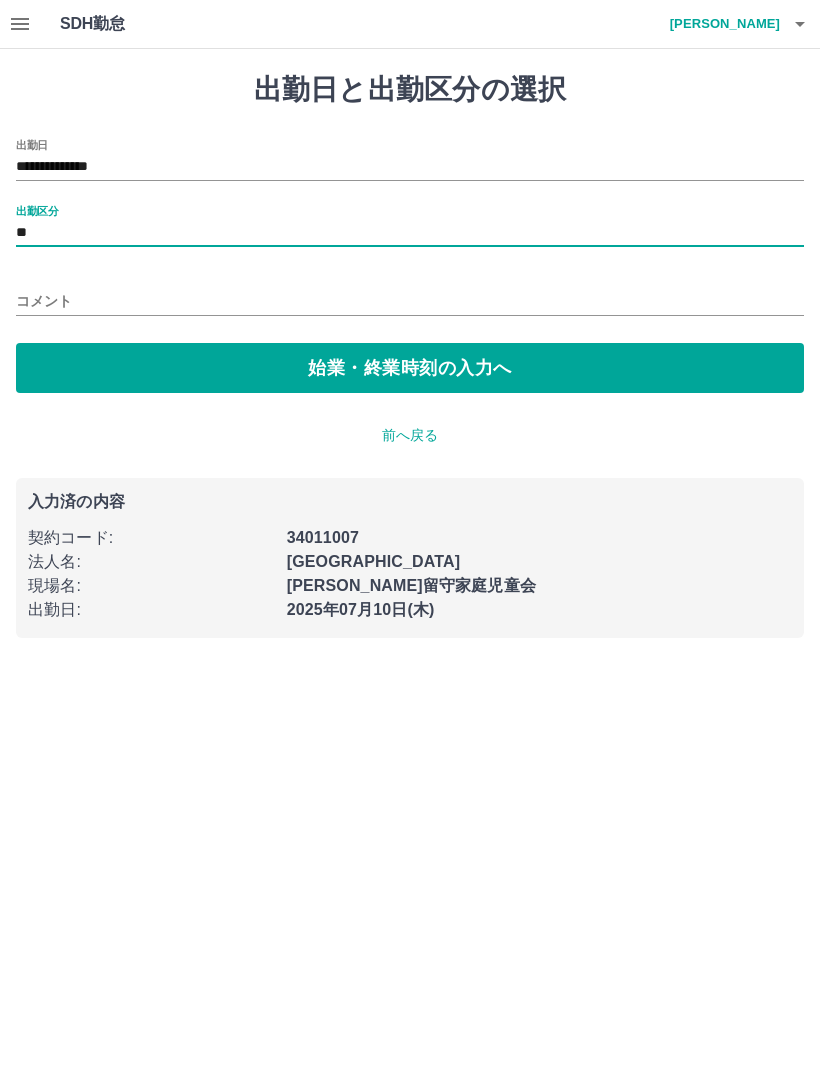 type on "**" 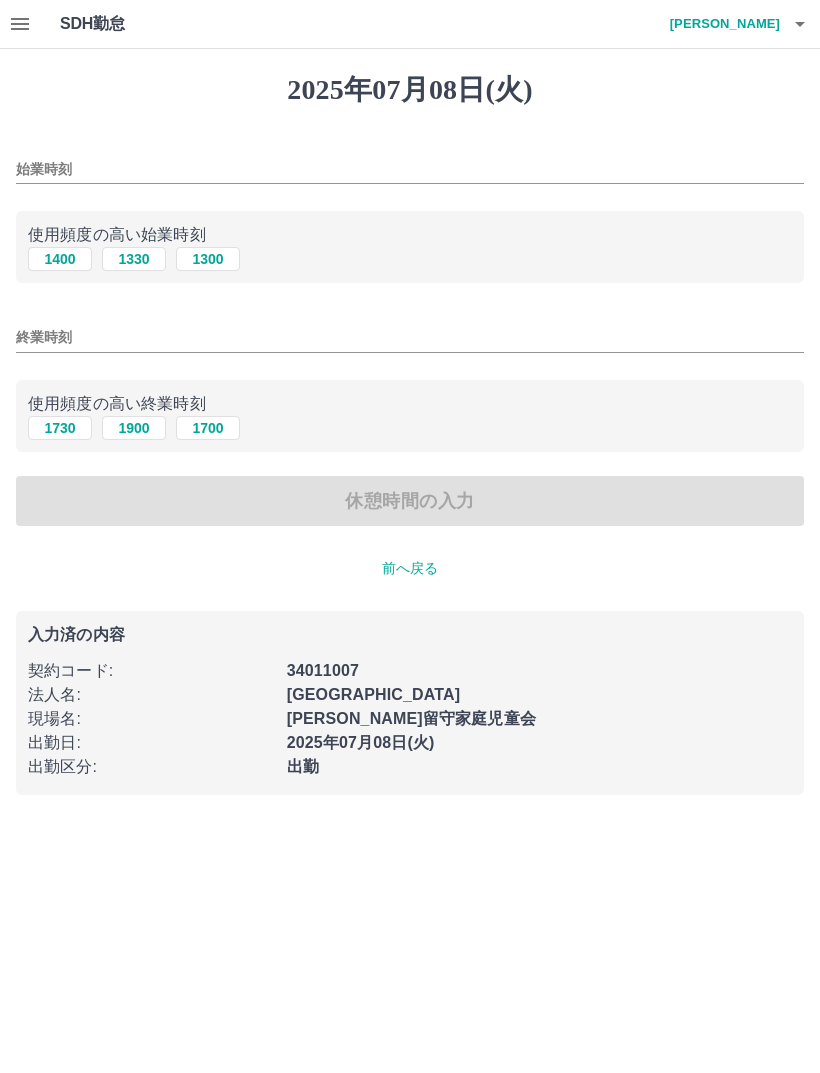 click on "1400" at bounding box center [60, 259] 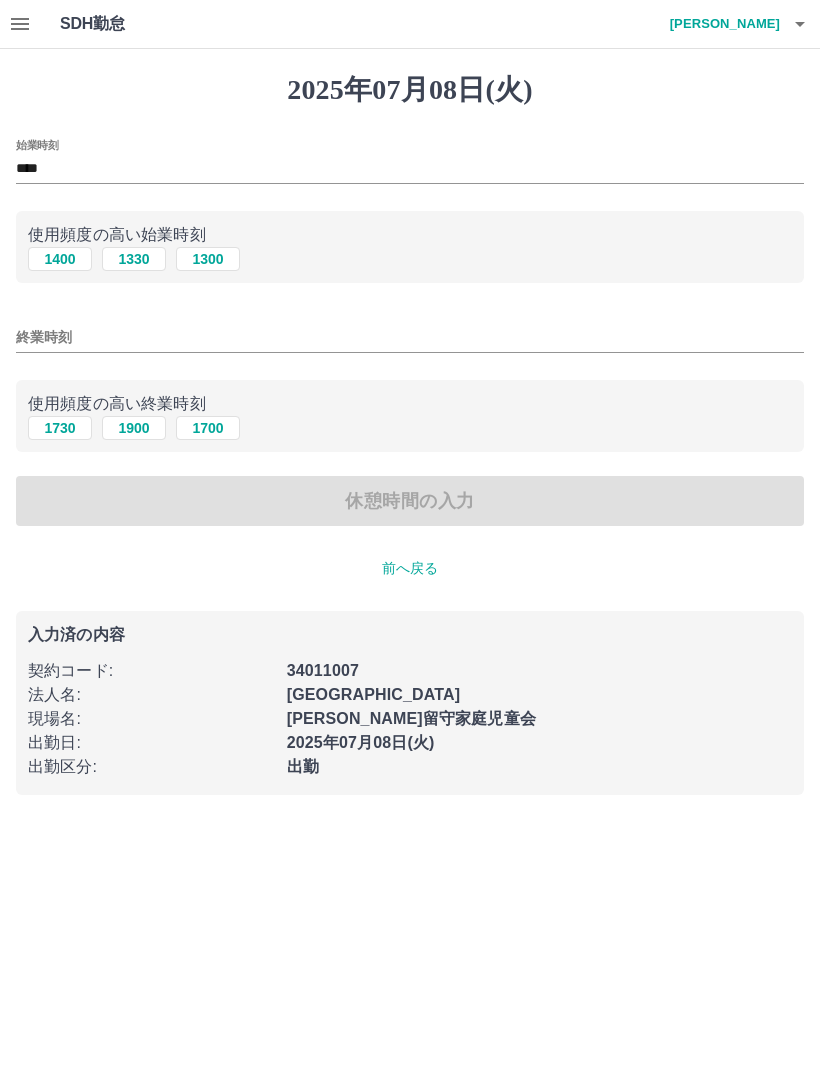 click on "1730" at bounding box center [60, 428] 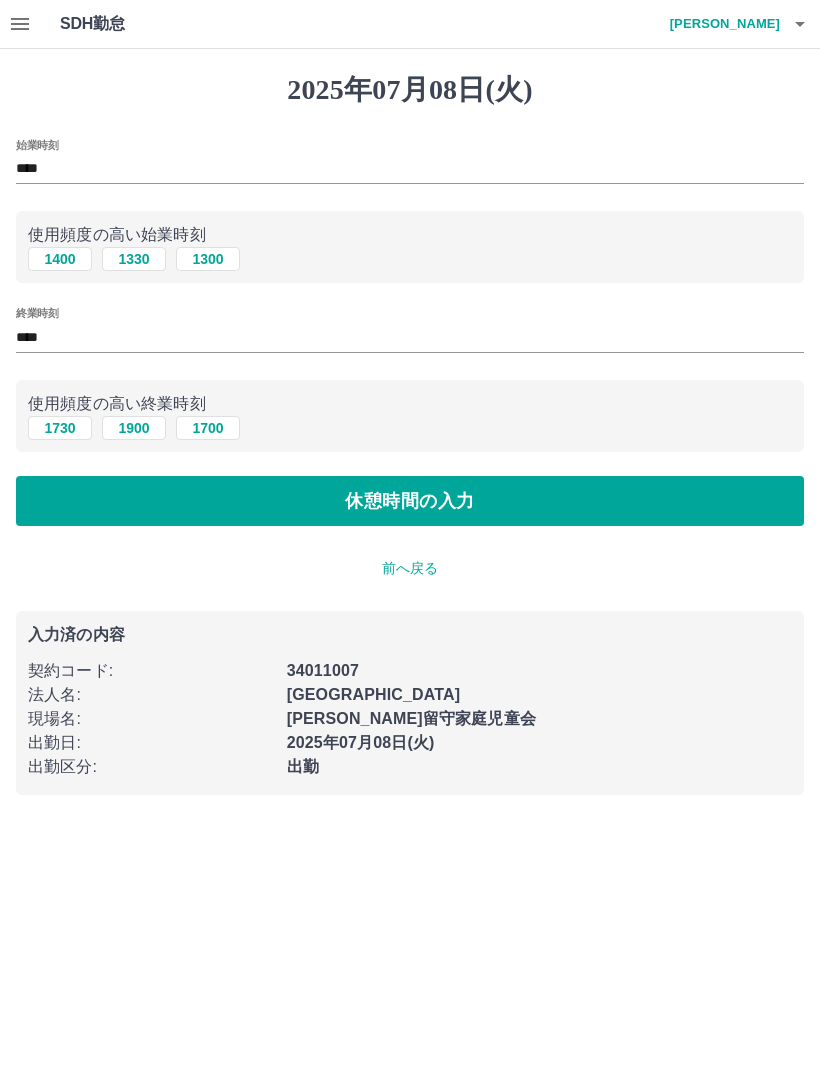 click on "休憩時間の入力" at bounding box center [410, 501] 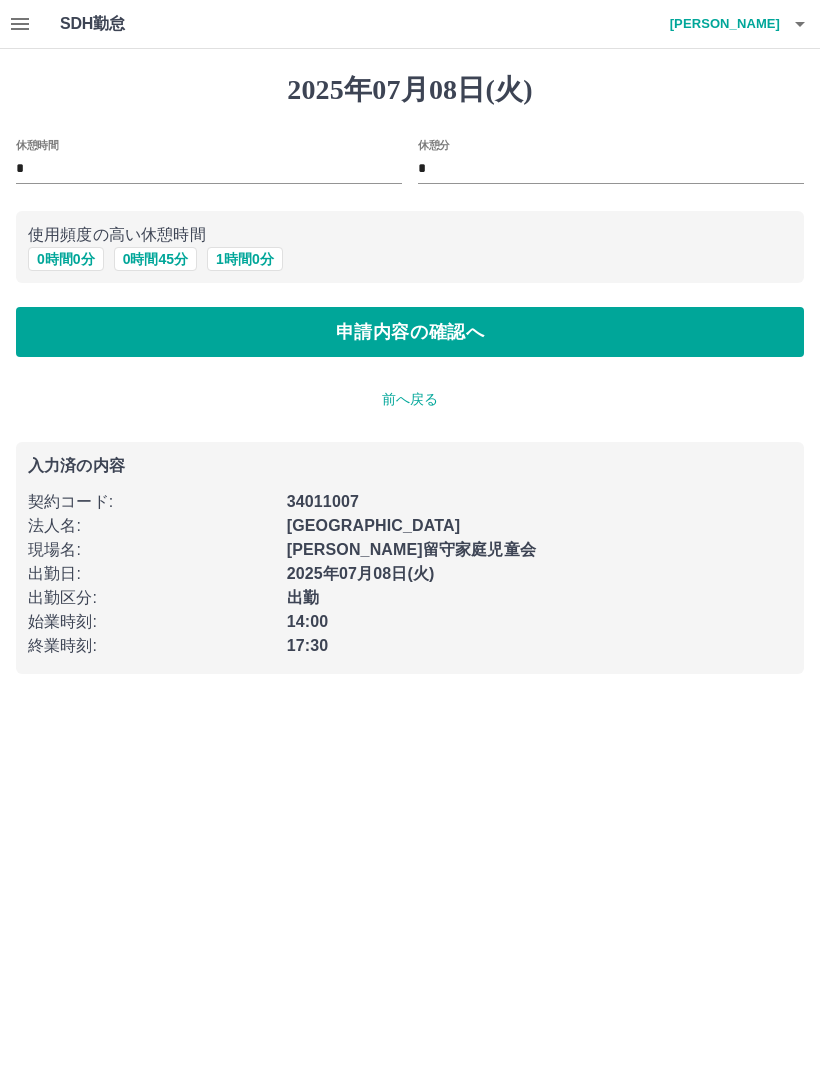 click on "申請内容の確認へ" at bounding box center (410, 332) 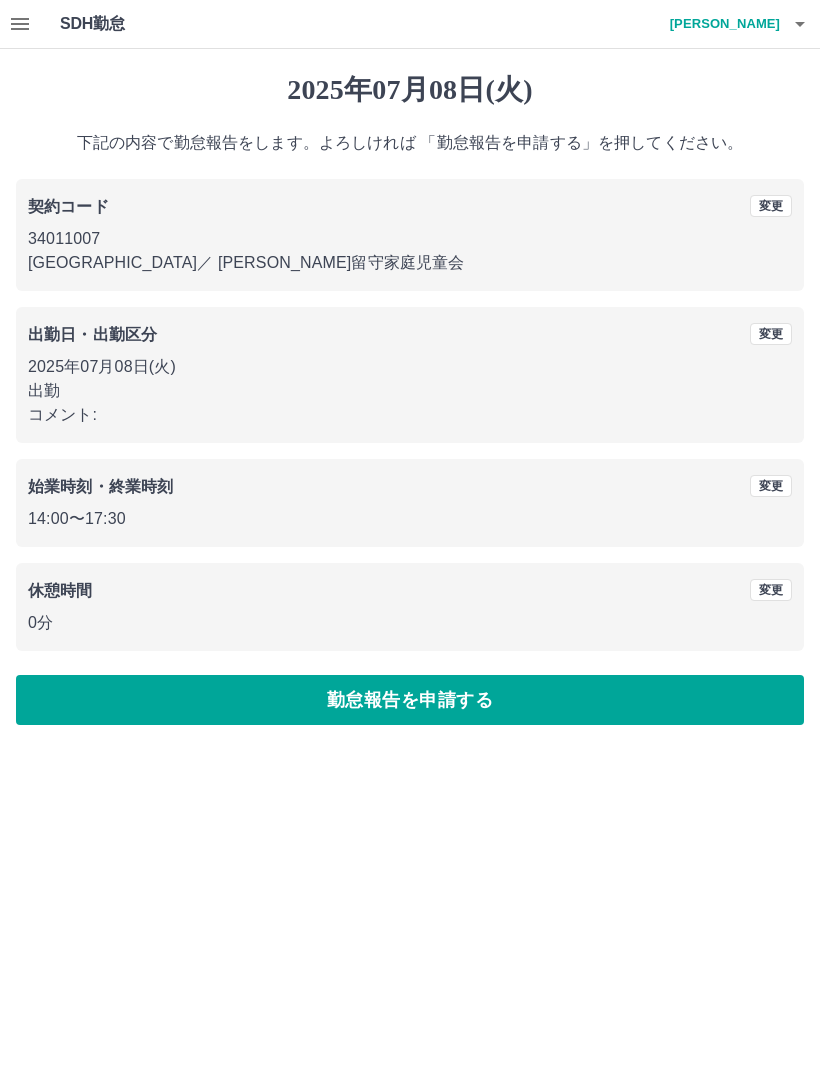 click on "勤怠報告を申請する" at bounding box center (410, 700) 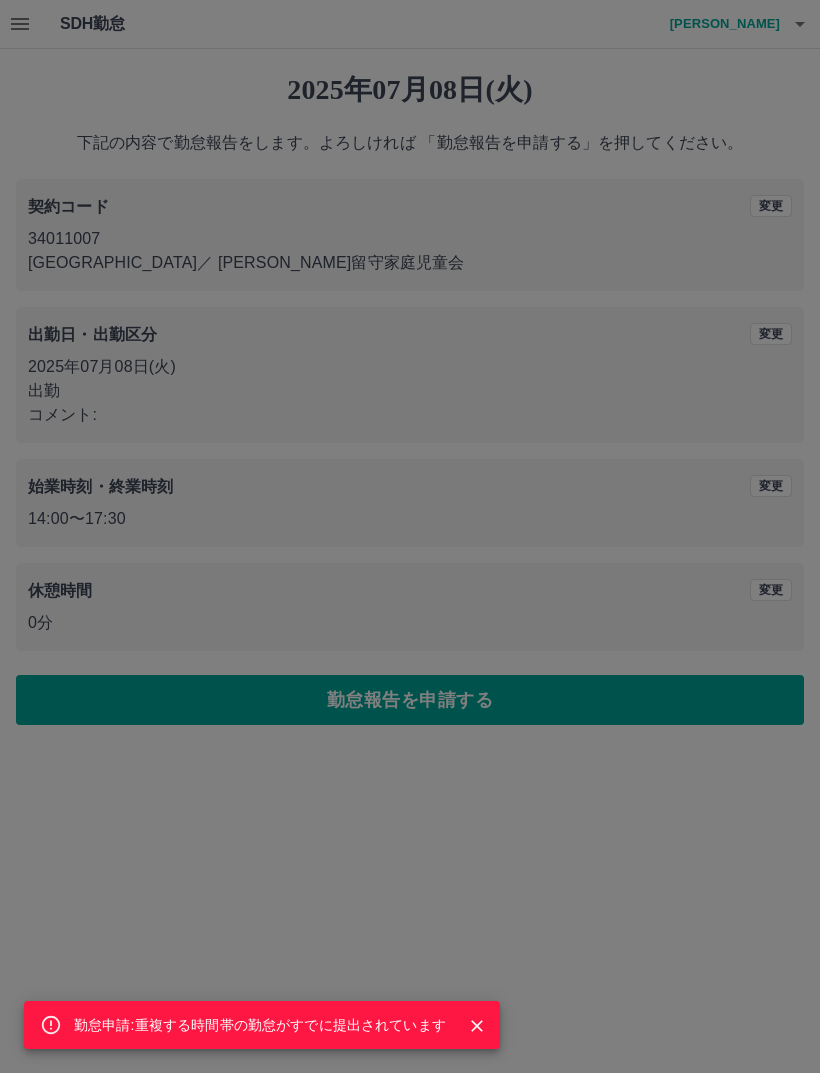 click 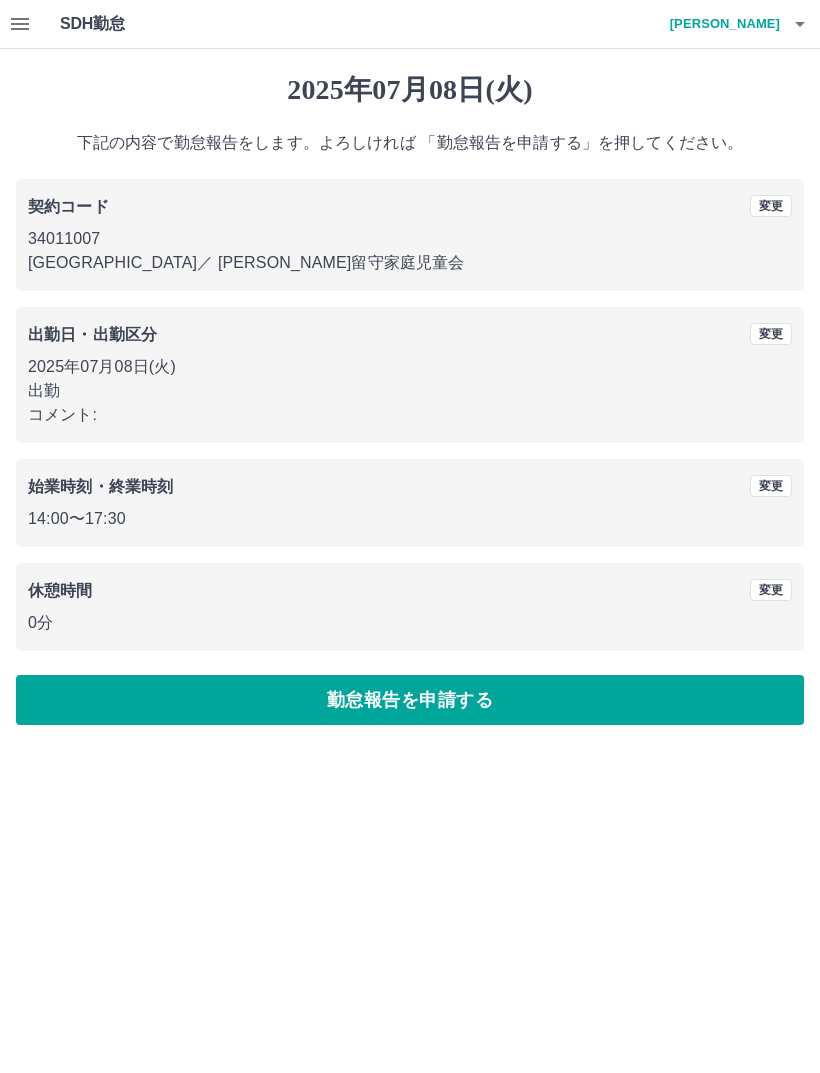 click on "SDH勤怠 木村　祐子 勤怠申請:重複する時間帯の勤怠がすでに提出されています 2025年07月08日(火) 下記の内容で勤怠報告をします。よろしければ 「勤怠報告を申請する」を押してください。 契約コード 変更 34011007 阪南市  ／   桃の木台留守家庭児童会 出勤日・出勤区分 変更 2025年07月08日(火) 出勤 コメント:  始業時刻・終業時刻 変更 14:00 〜 17:30 休憩時間 変更 0分 勤怠報告を申請する SDH勤怠" at bounding box center (410, 374) 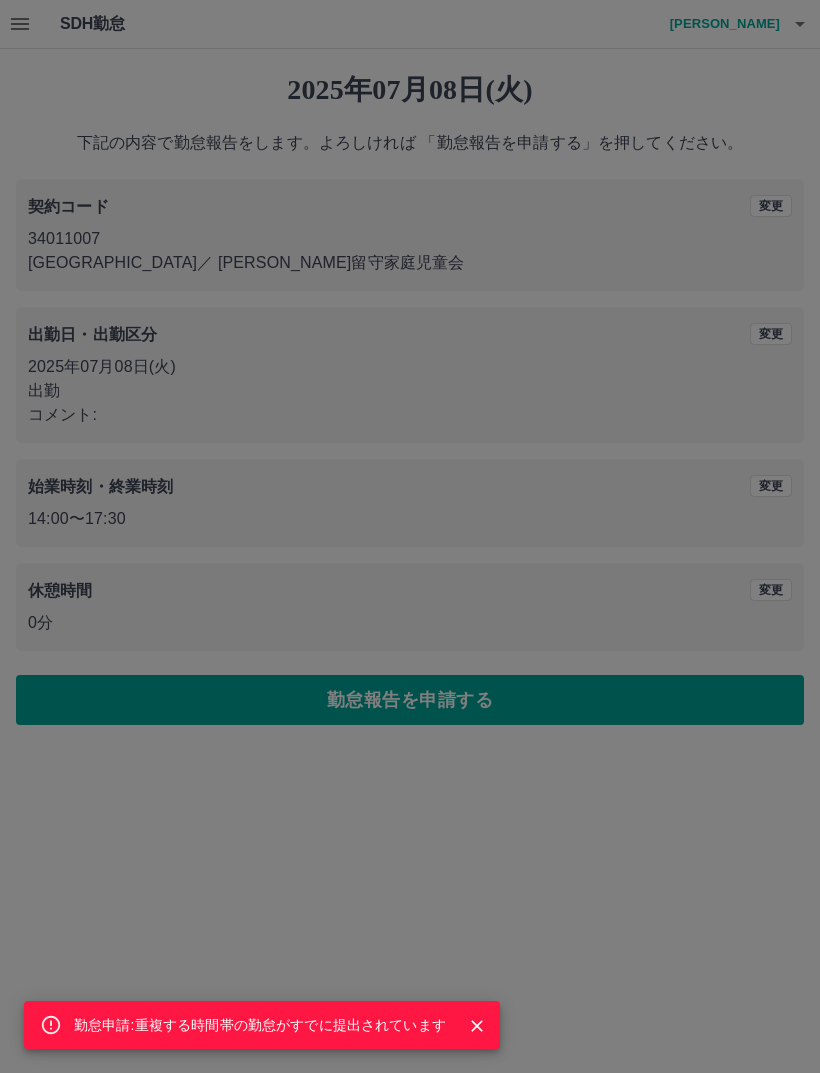 click on "勤怠申請:重複する時間帯の勤怠がすでに提出されています" at bounding box center [260, 1025] 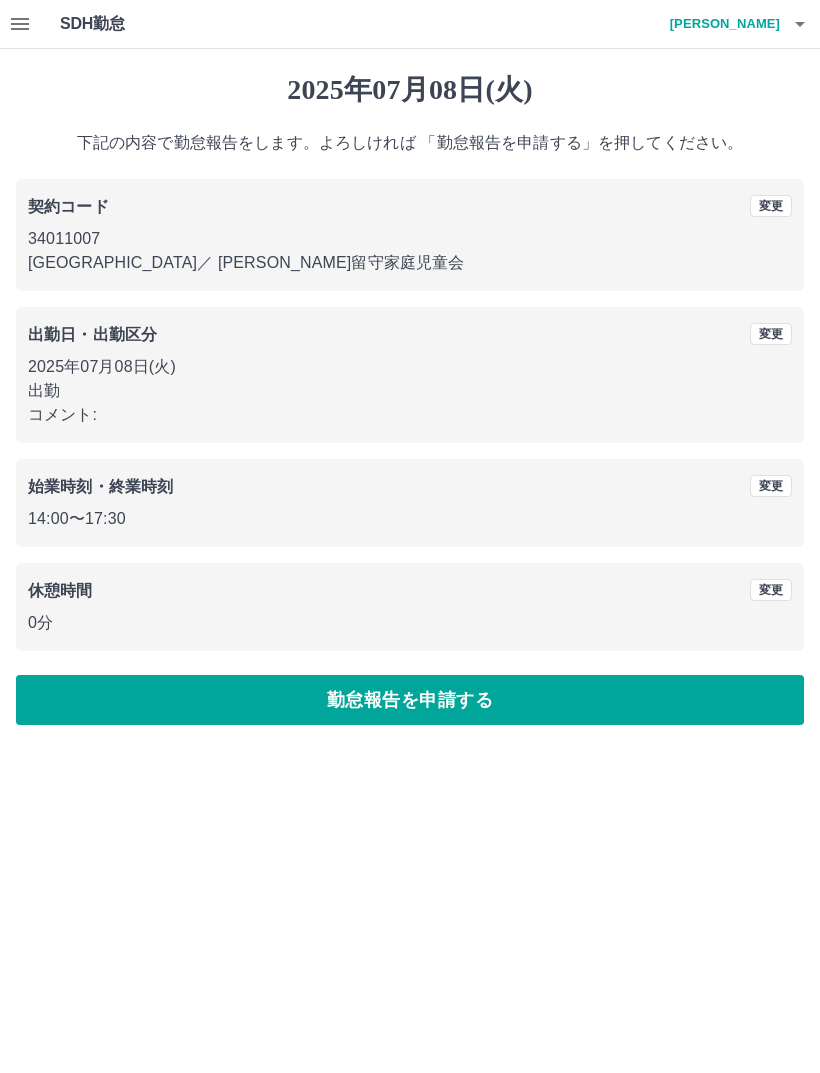 click on "契約コード 変更 34011007 阪南市  ／   桃の木台留守家庭児童会" at bounding box center [410, 235] 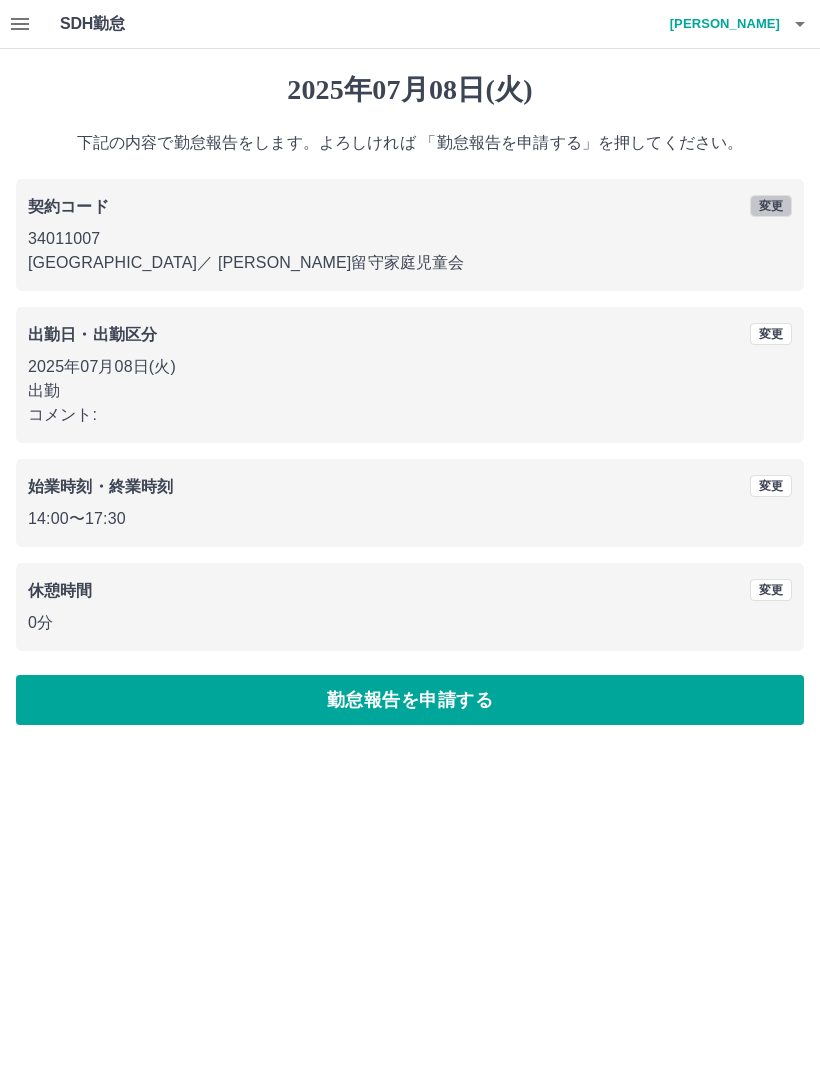 click on "変更" at bounding box center (771, 206) 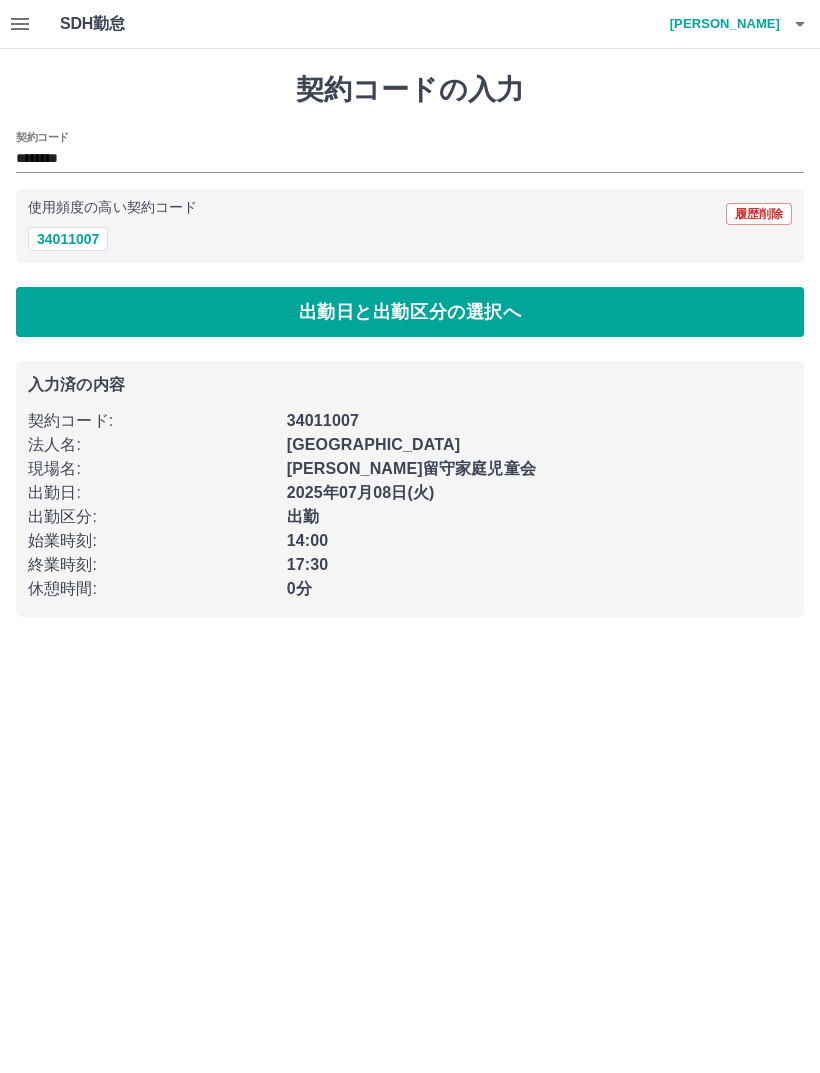 click on "使用頻度の高い契約コード 履歴削除 34011007" at bounding box center [410, 226] 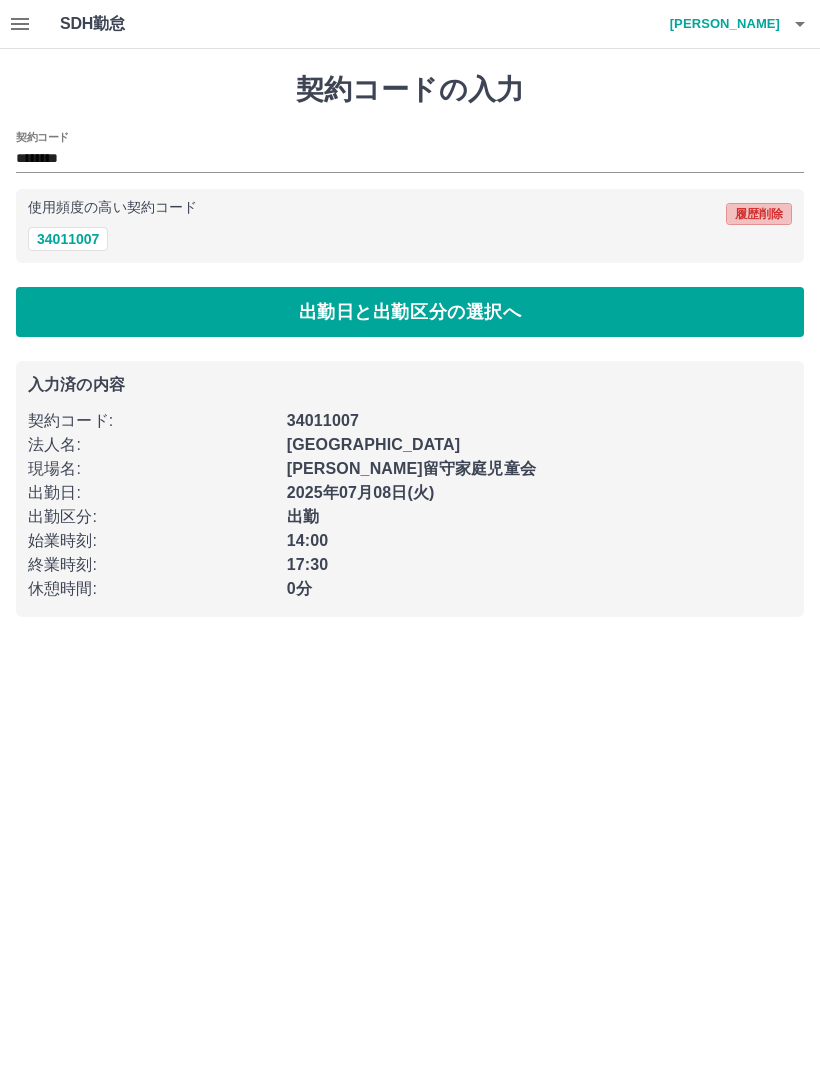 click on "履歴削除" at bounding box center (759, 214) 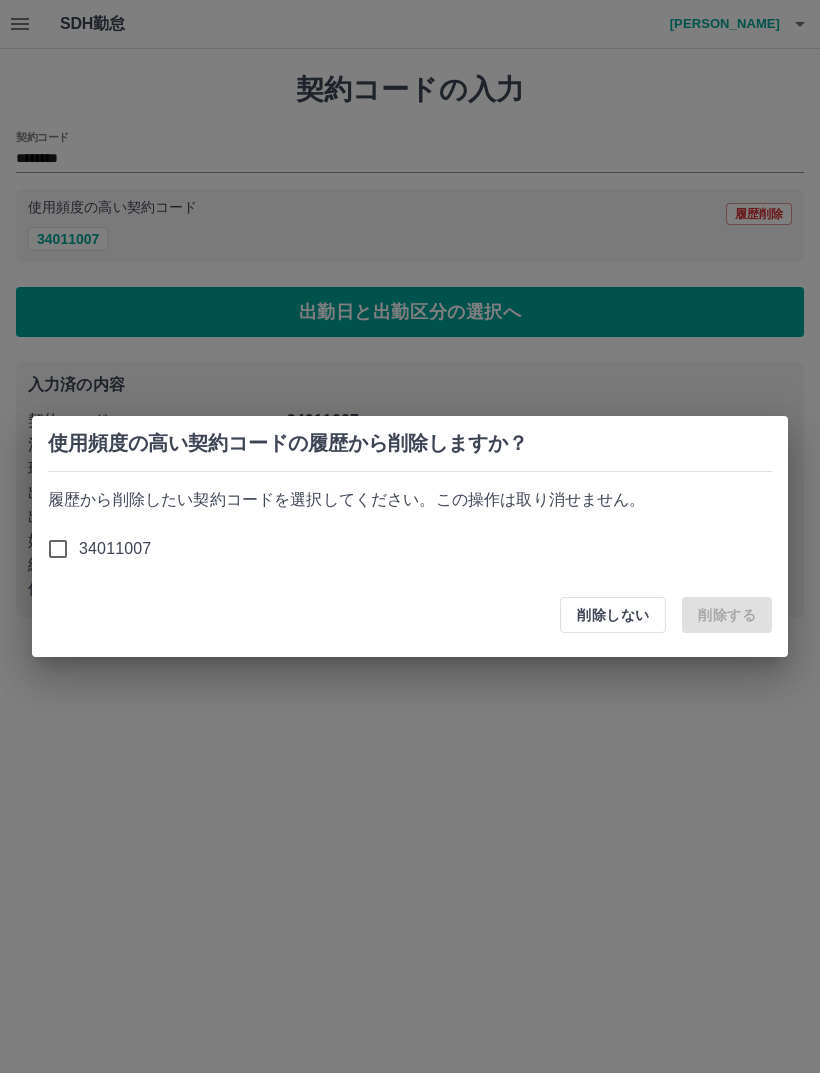 click on "削除しない" at bounding box center (613, 615) 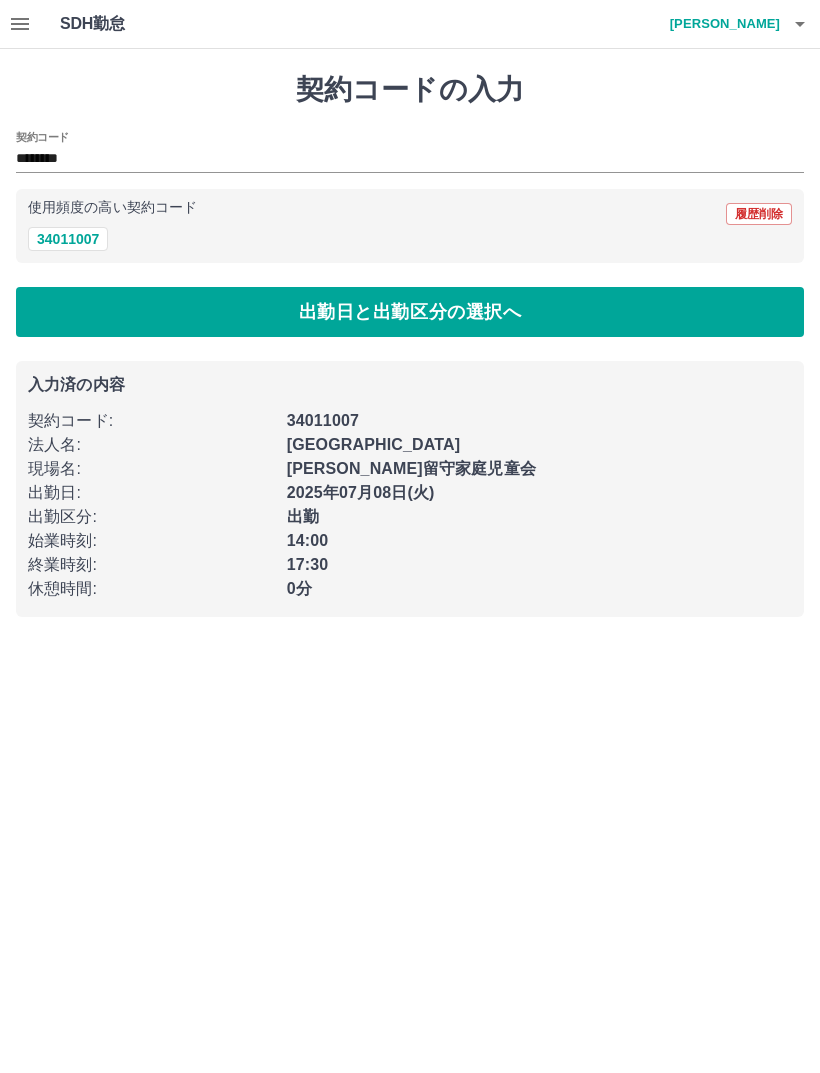 click on "出勤日と出勤区分の選択へ" at bounding box center (410, 312) 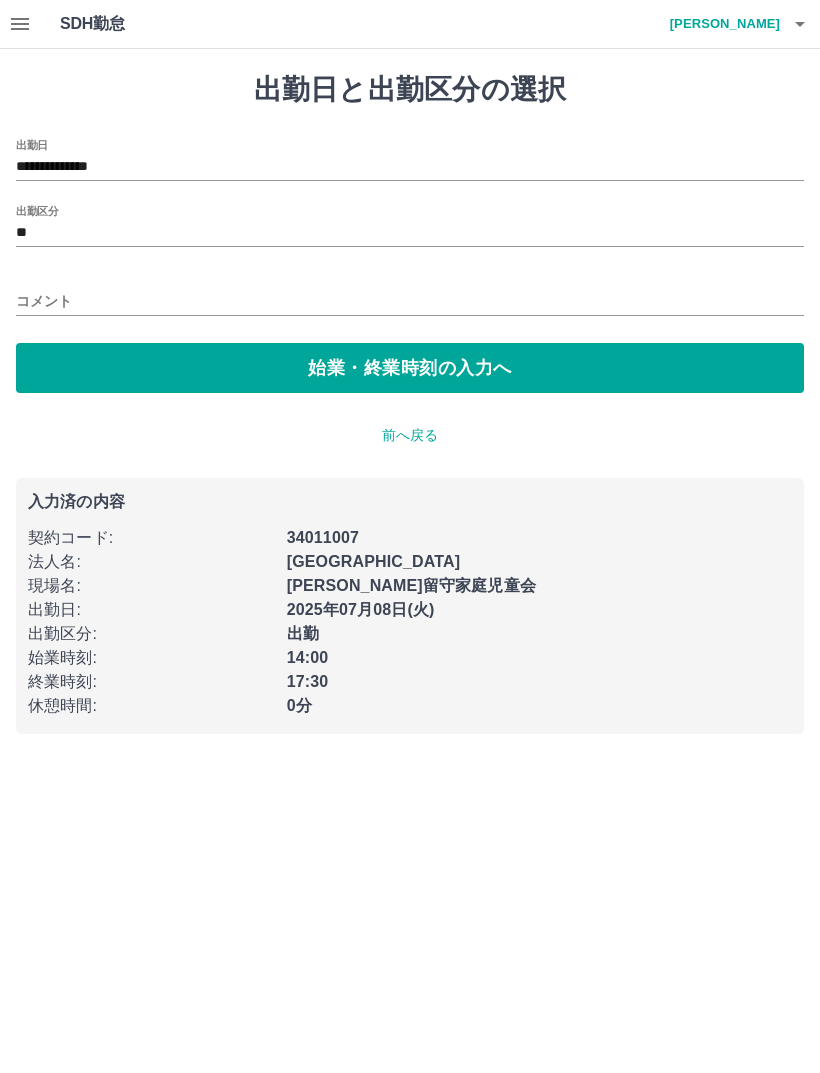 click on "前へ戻る" at bounding box center (410, 435) 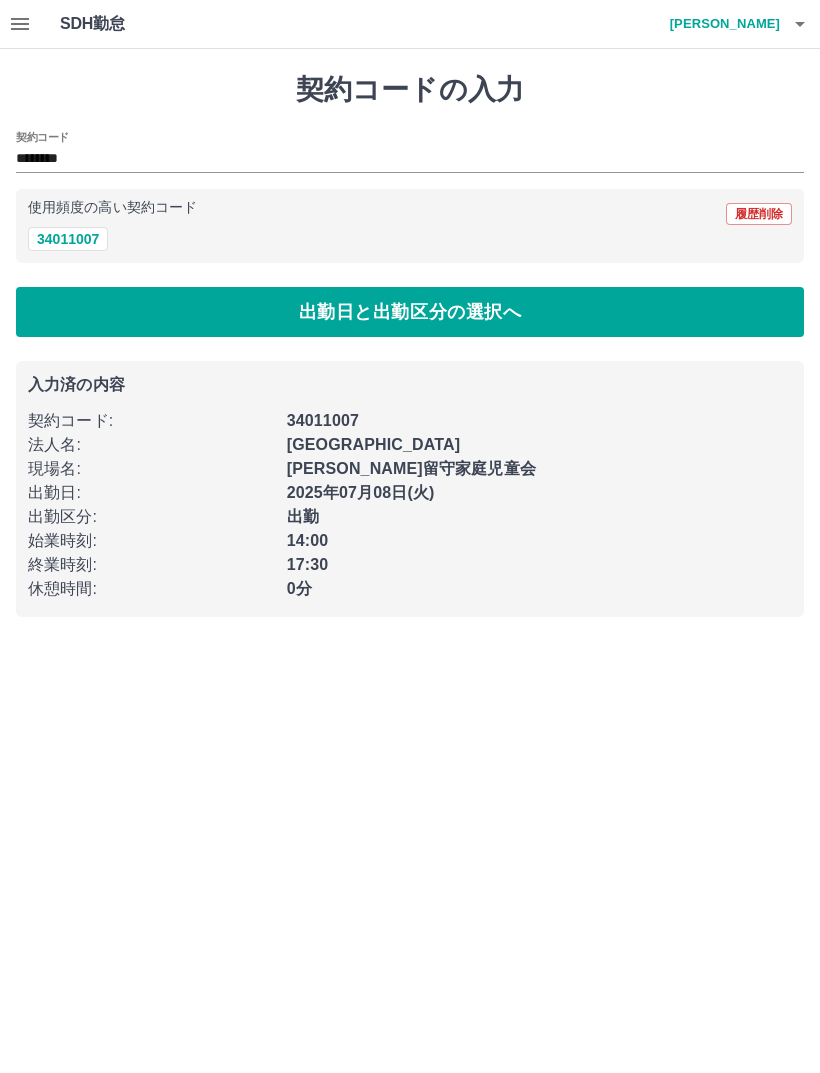click on "出勤日と出勤区分の選択へ" at bounding box center [410, 312] 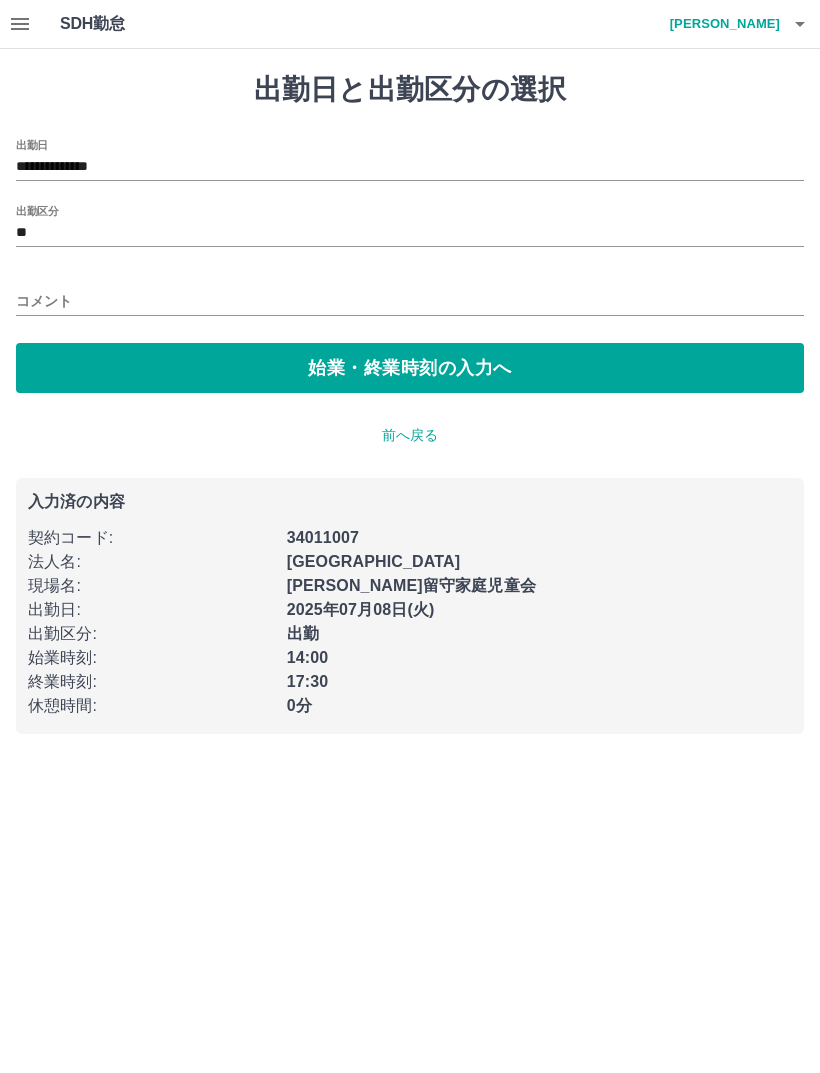 click 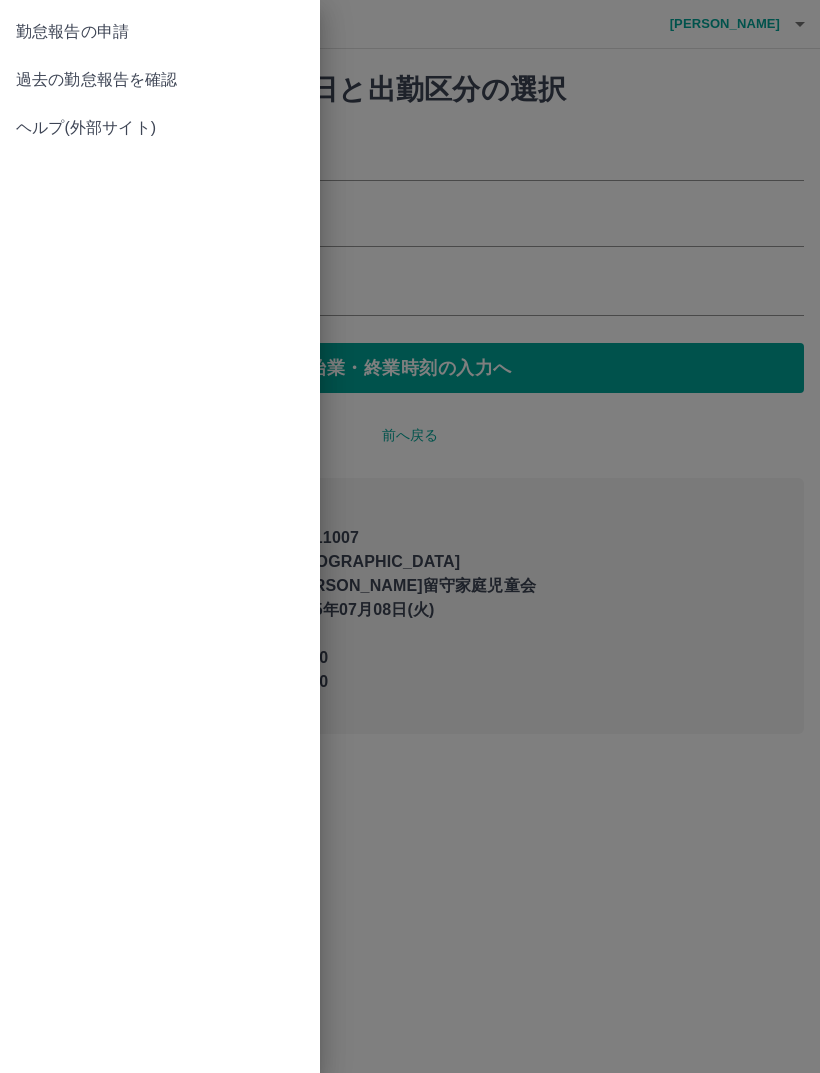 click on "過去の勤怠報告を確認" at bounding box center [160, 80] 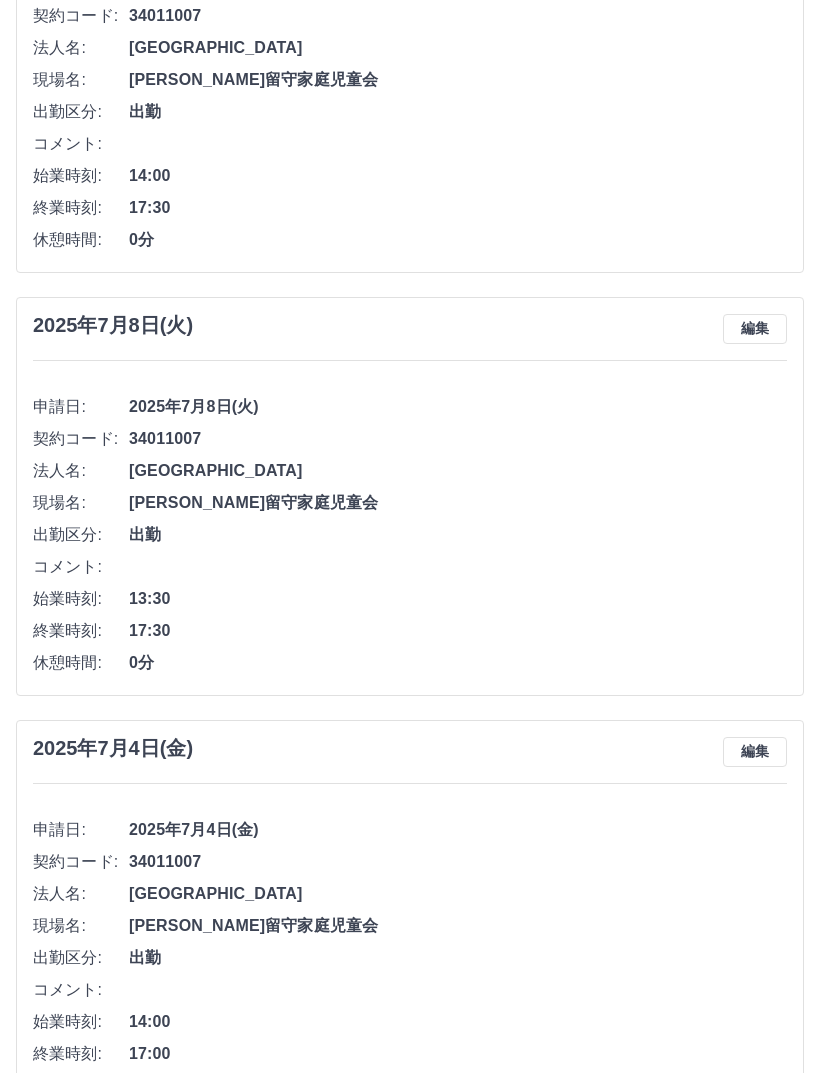 scroll, scrollTop: 312, scrollLeft: 0, axis: vertical 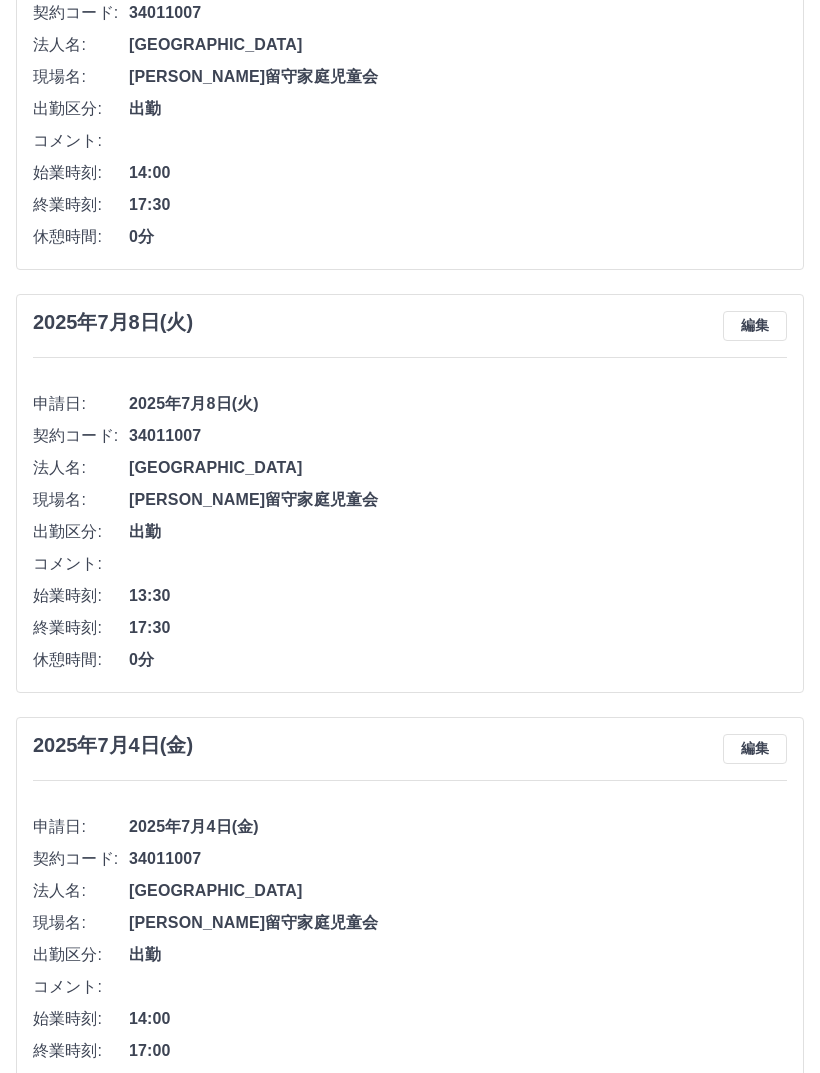 click 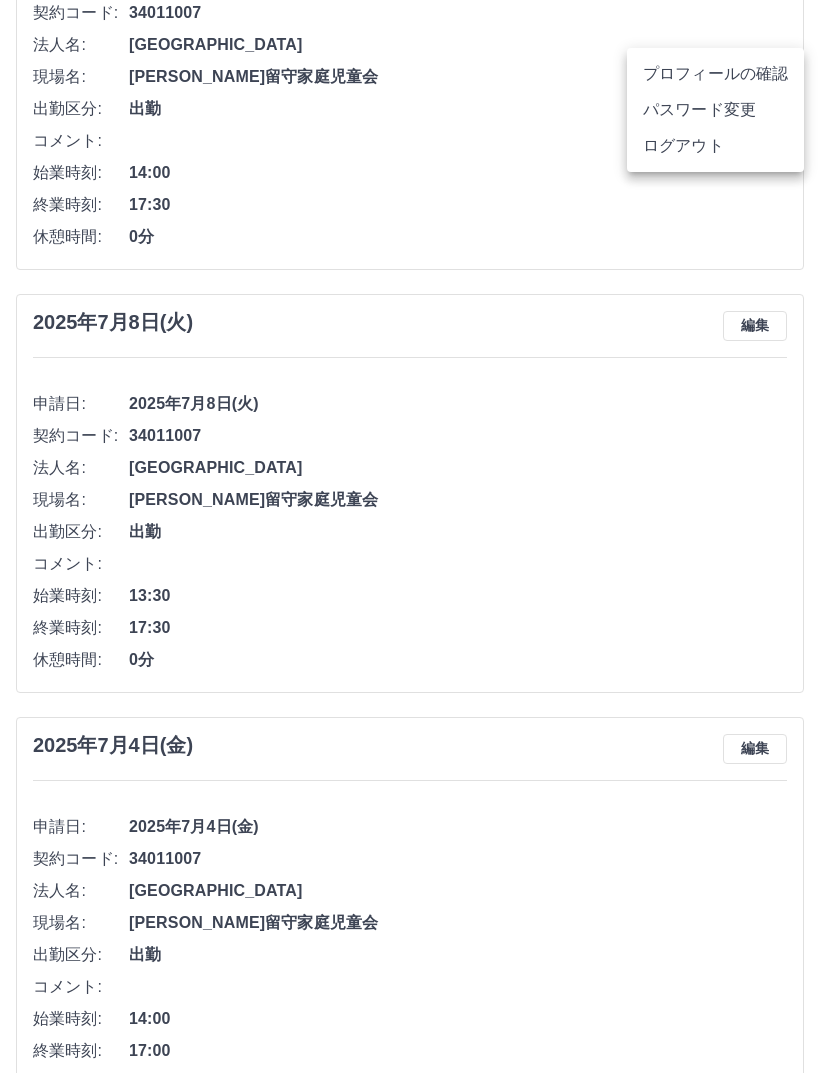 click at bounding box center (410, 536) 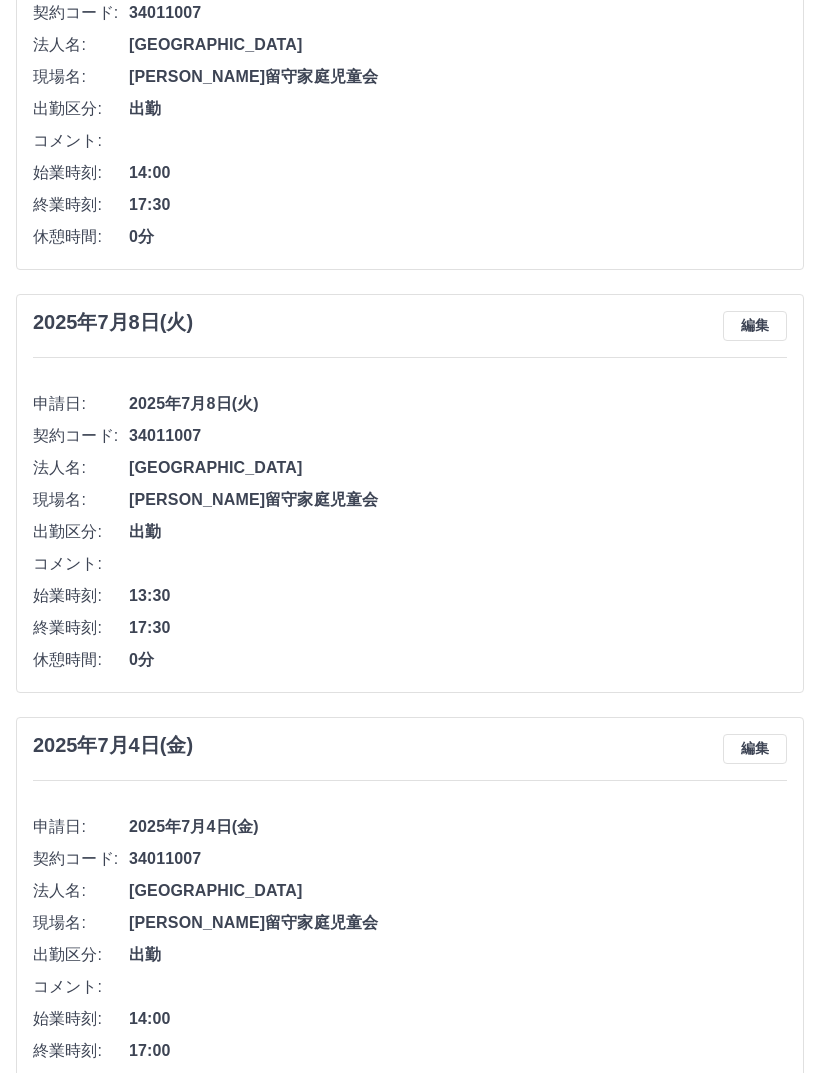click 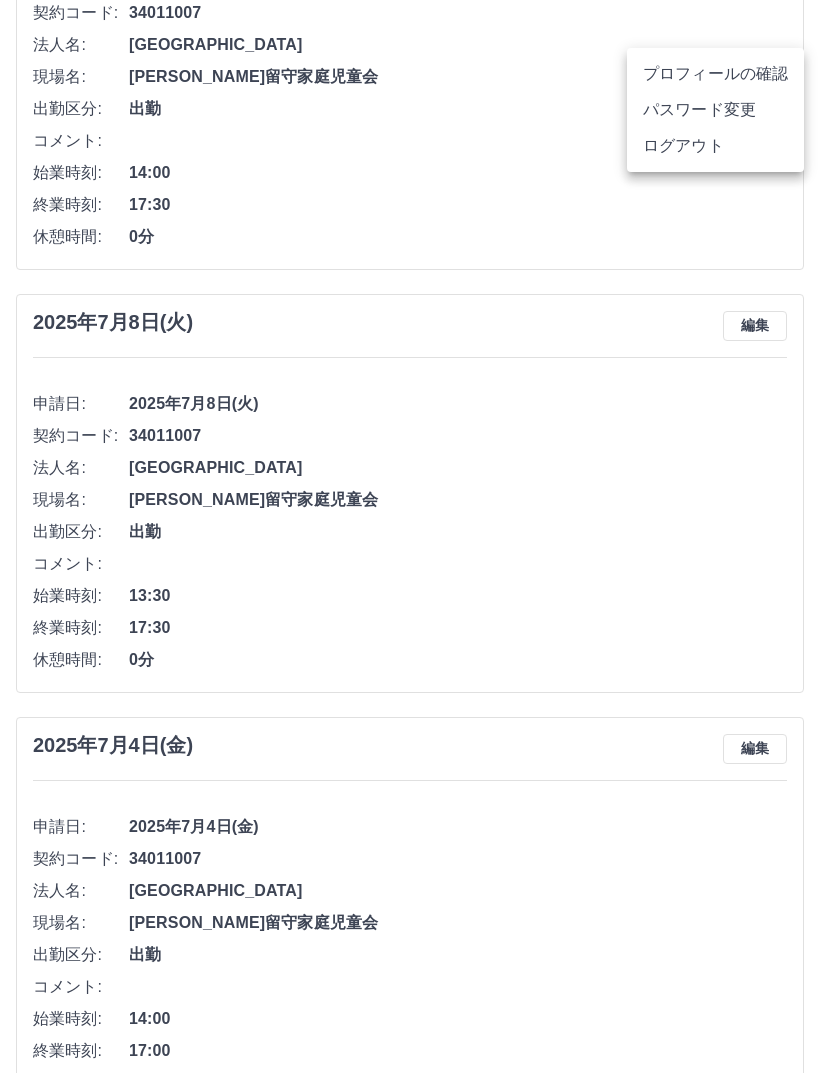 click at bounding box center [410, 536] 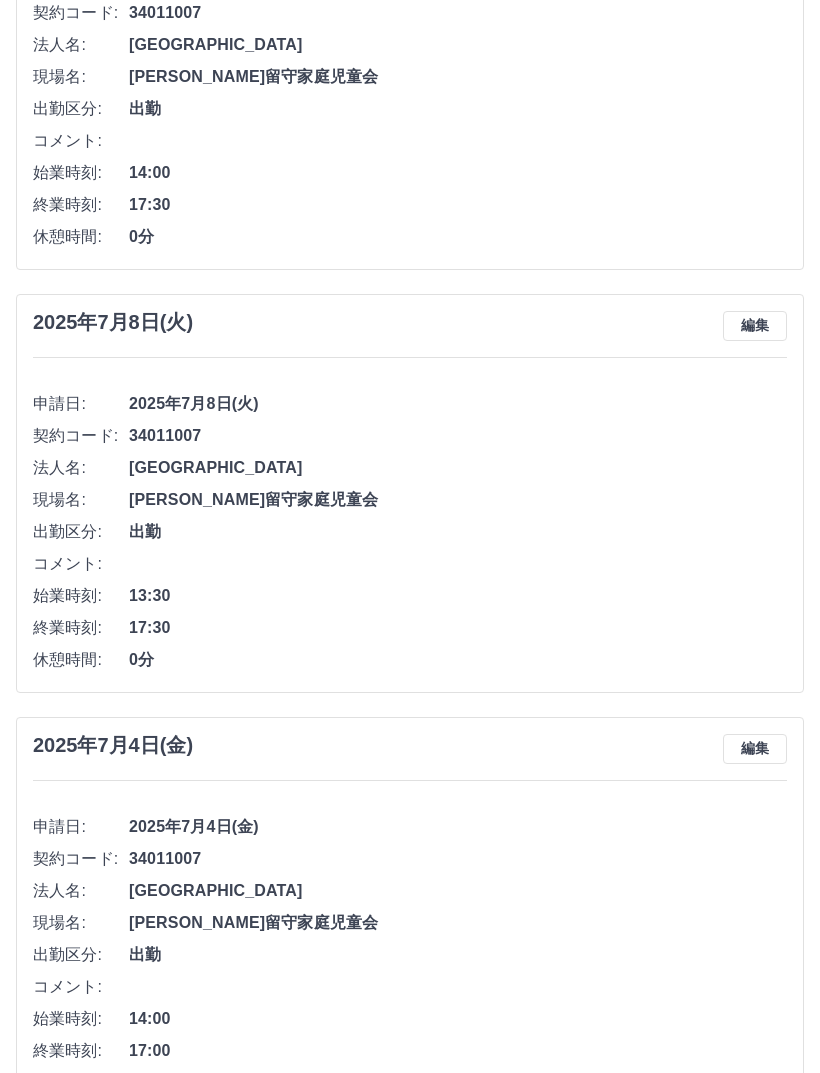 click on "プロフィールの確認 パスワード変更 ログアウト" at bounding box center [410, 536] 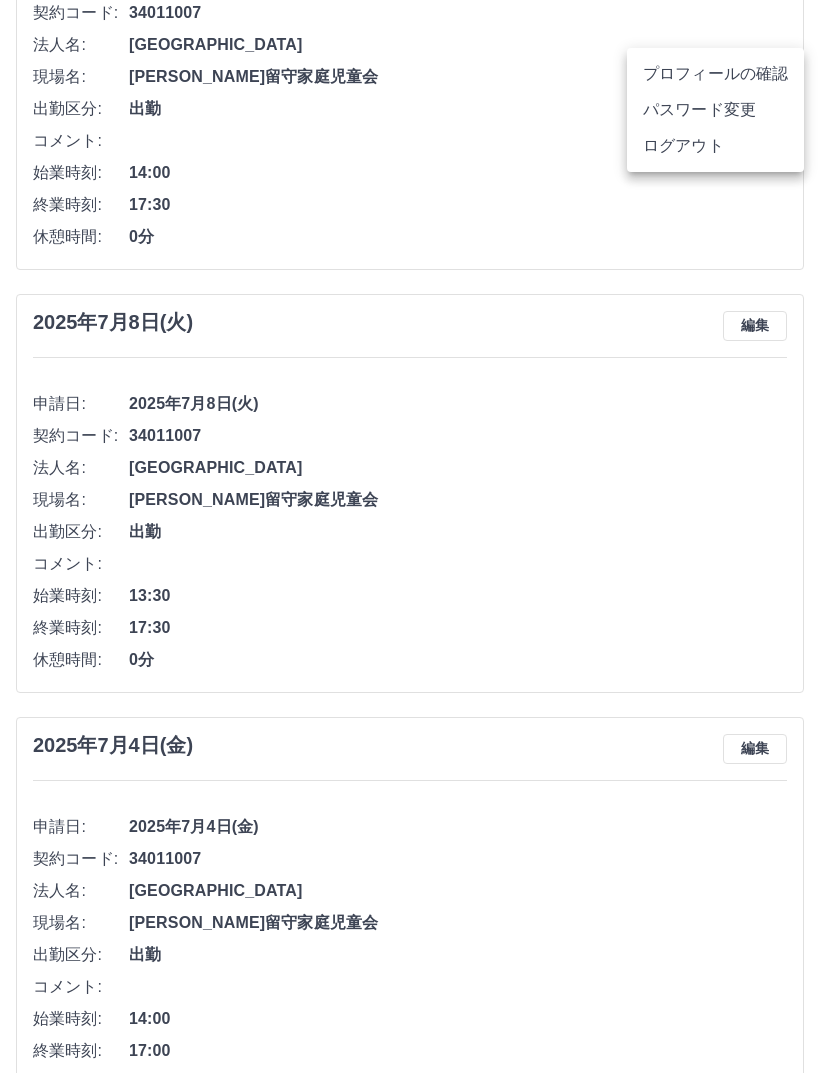 click at bounding box center [410, 536] 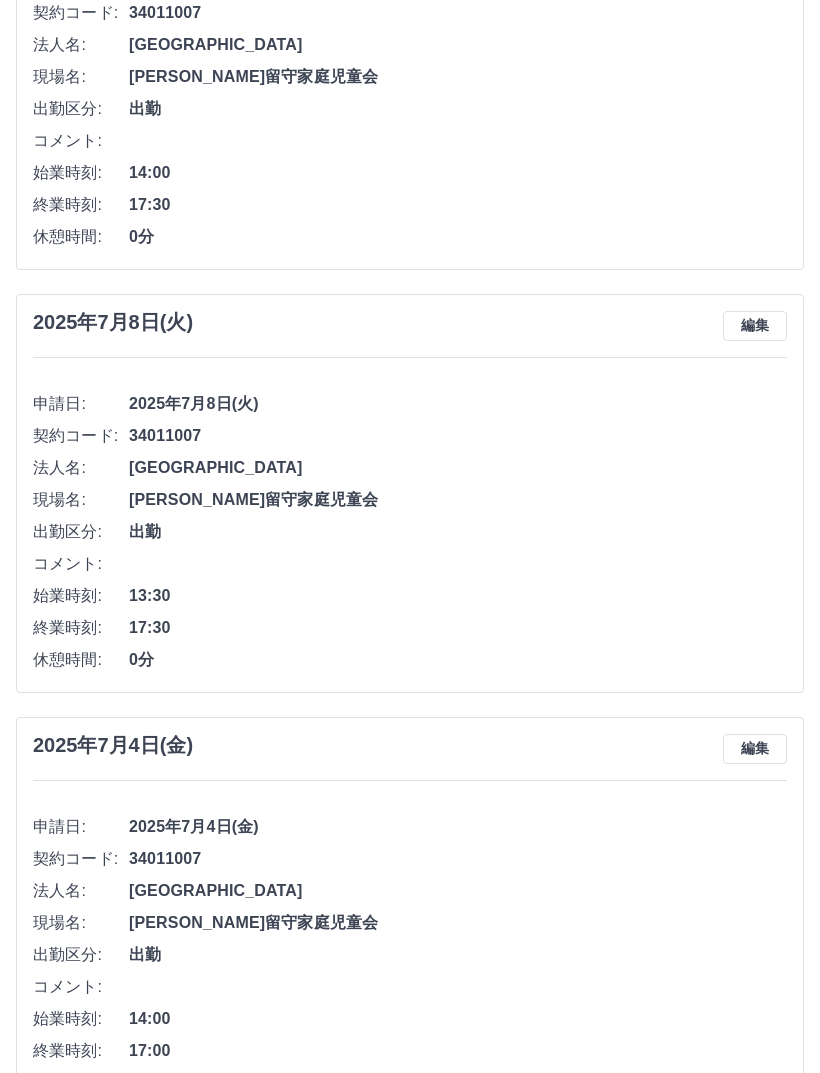 click 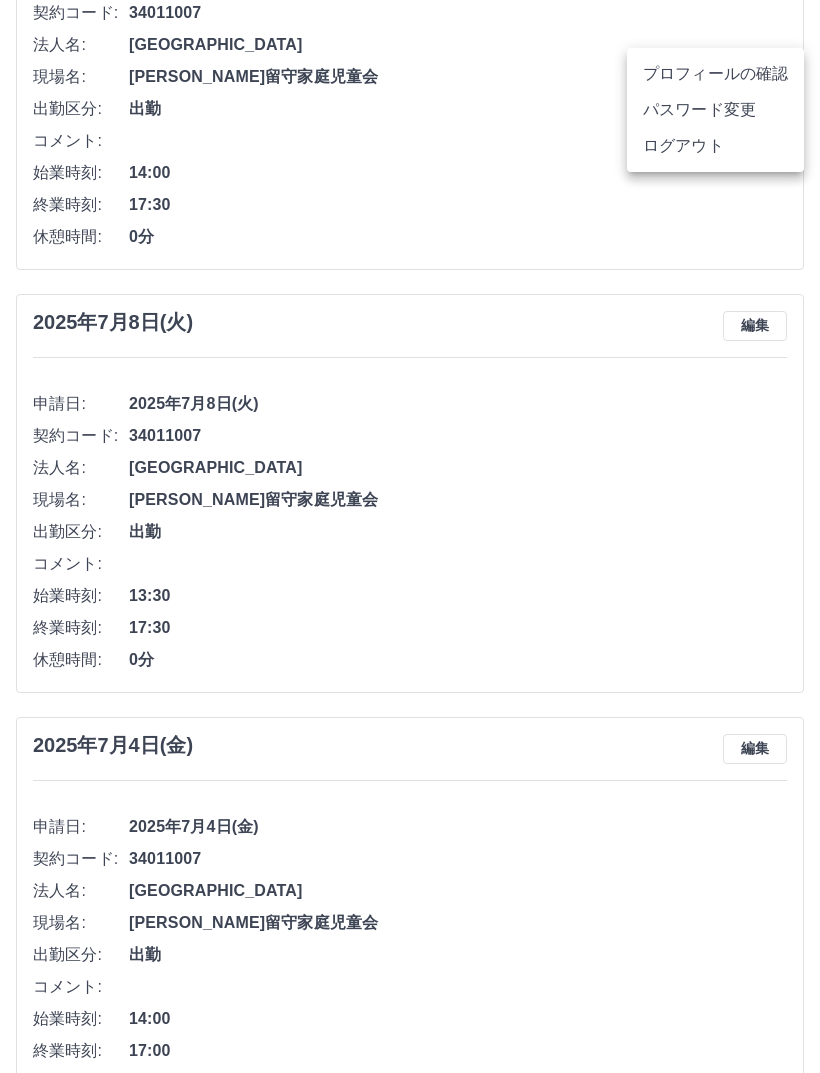 click at bounding box center (410, 536) 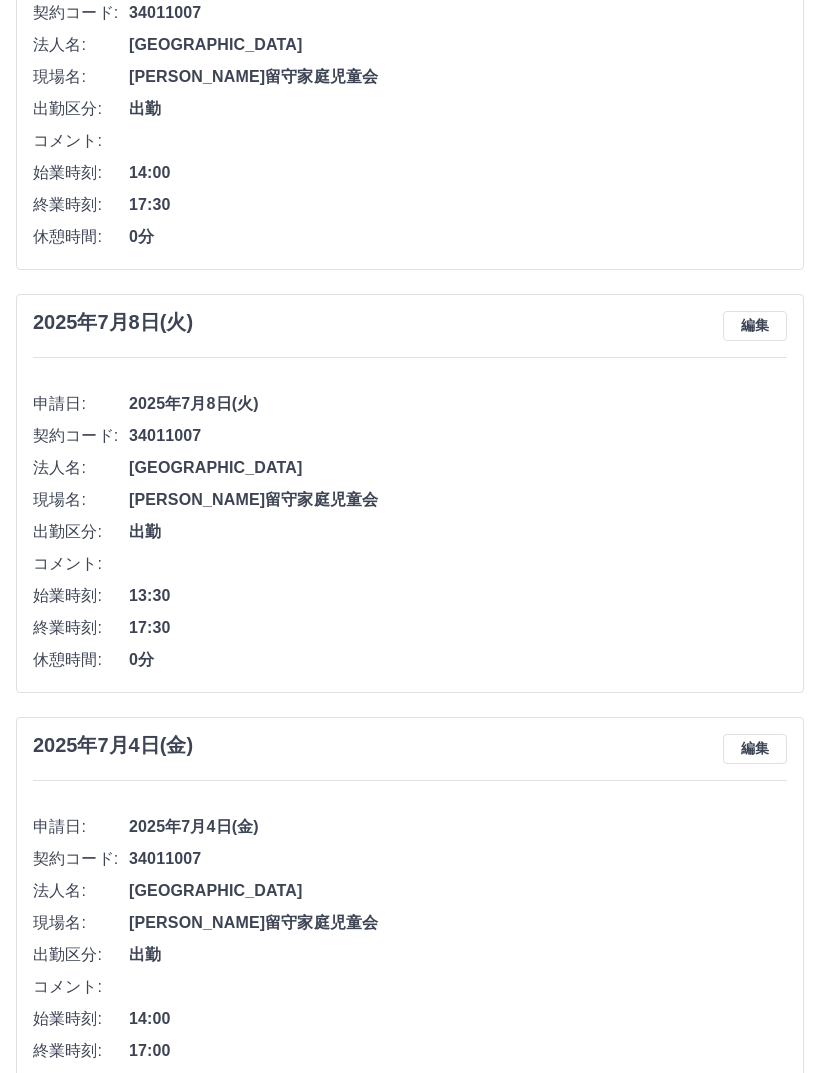 click 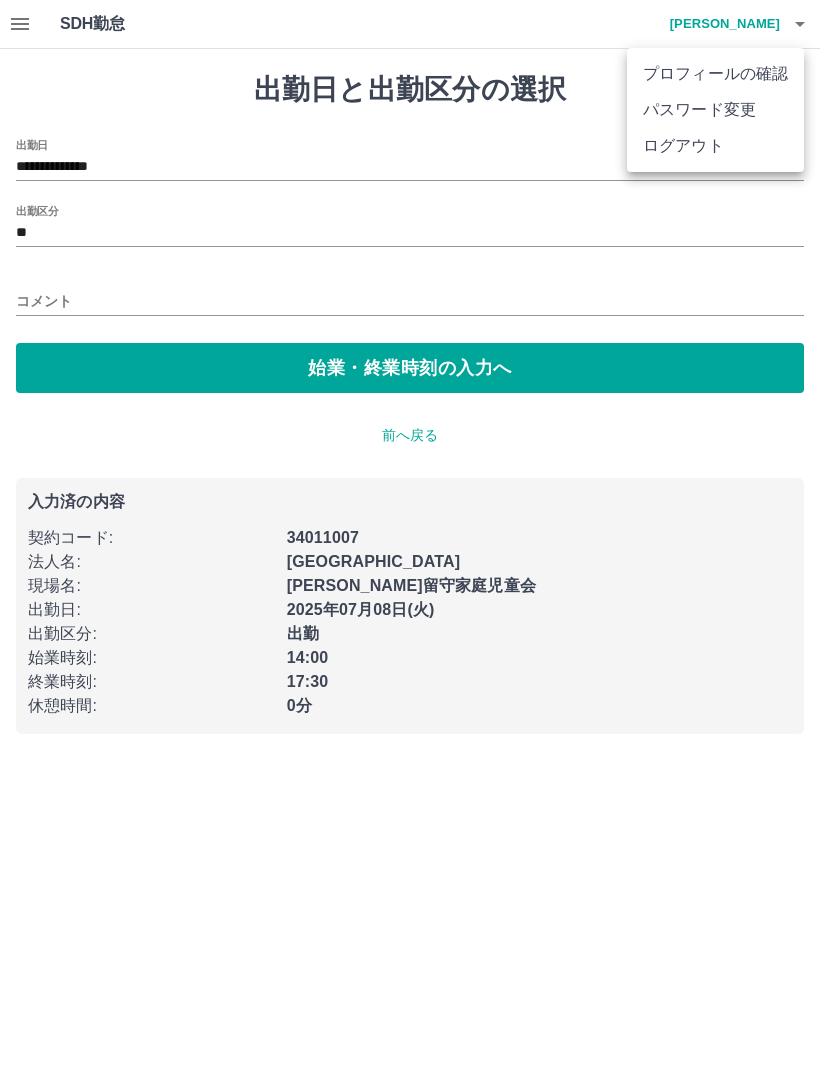 click at bounding box center [410, 536] 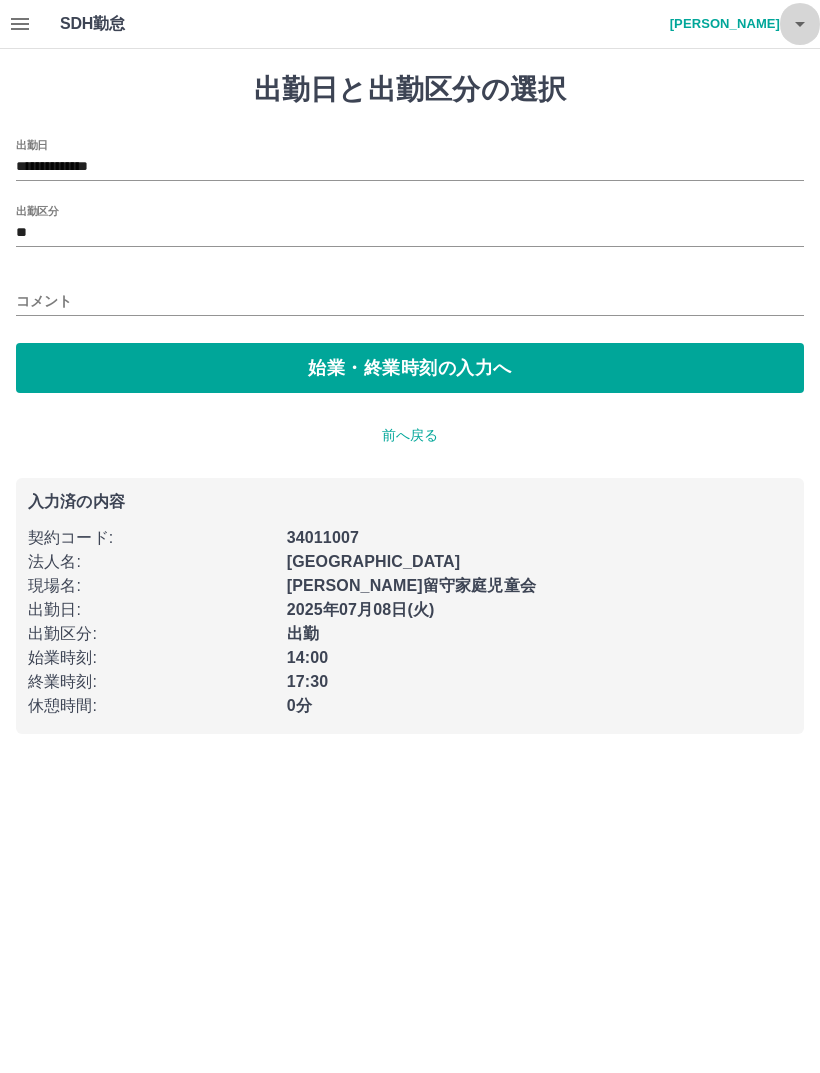 click at bounding box center (800, 24) 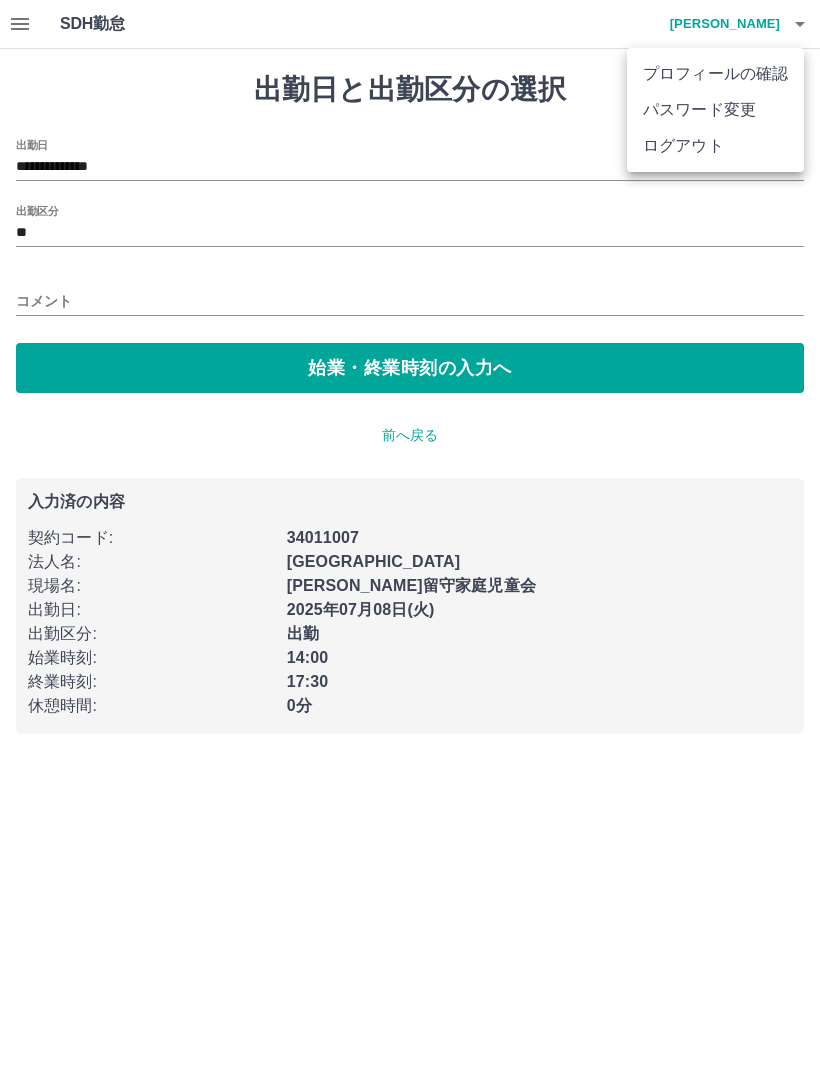 click at bounding box center (410, 536) 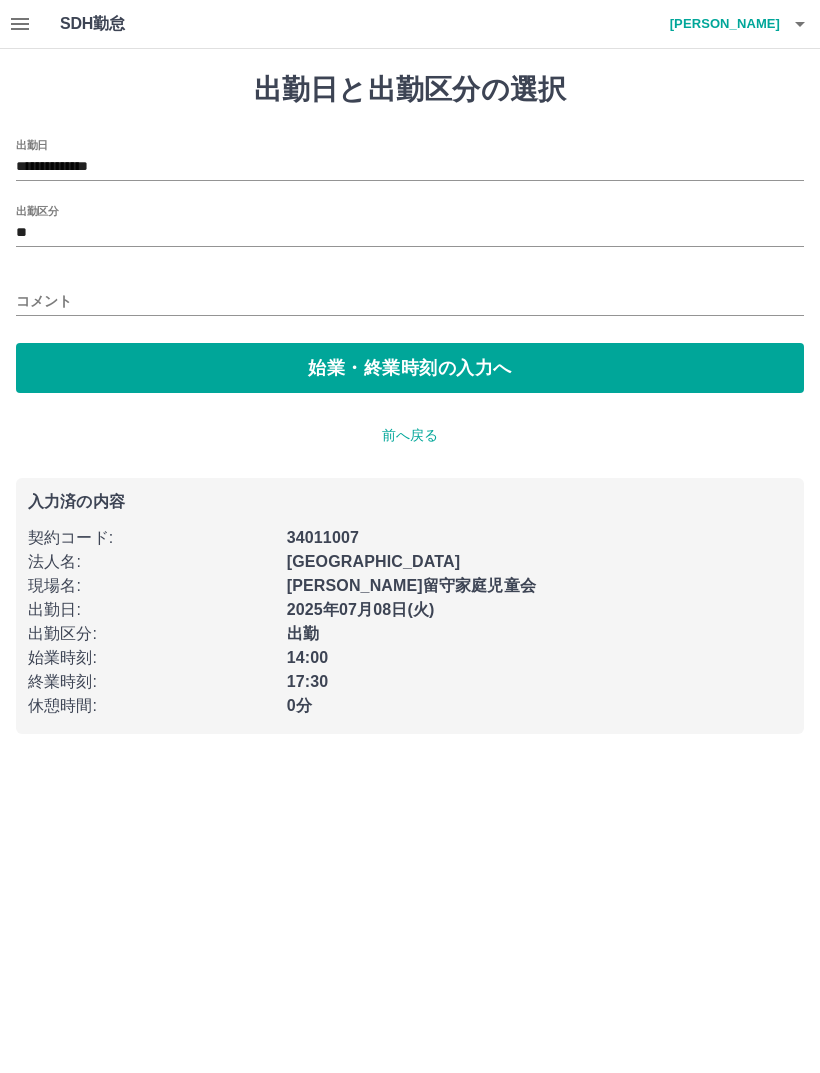 click at bounding box center [800, 24] 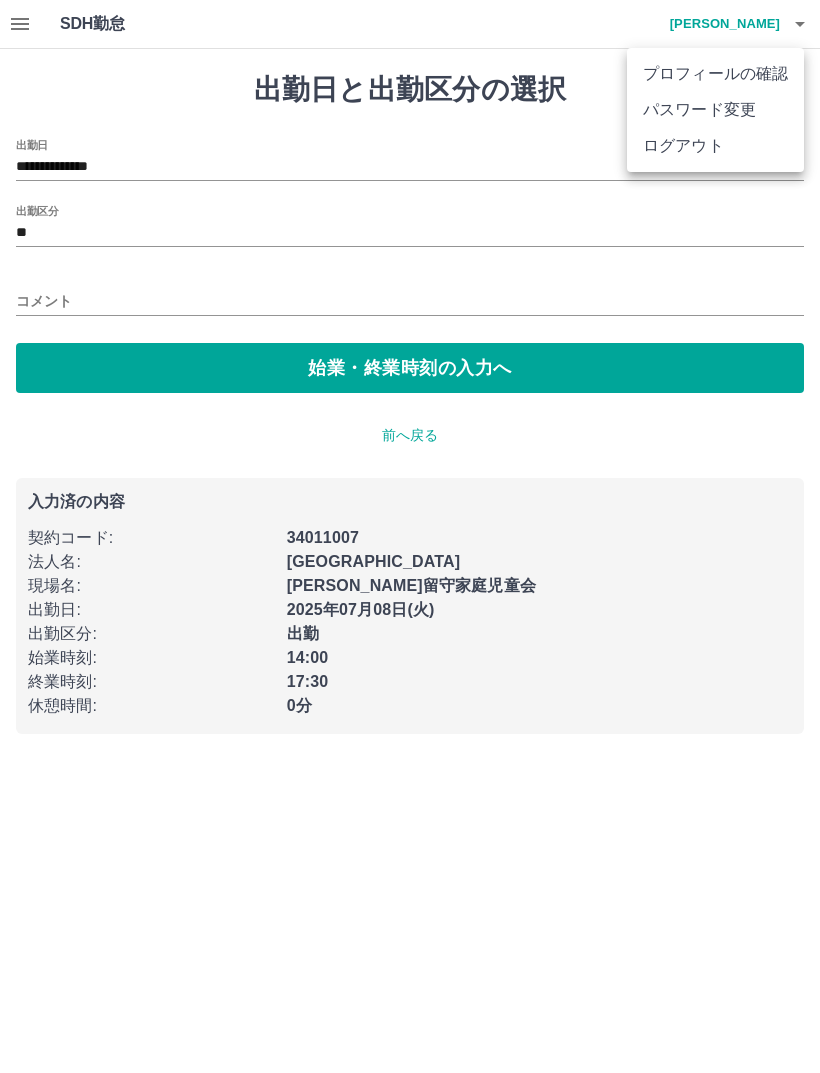 click at bounding box center (410, 536) 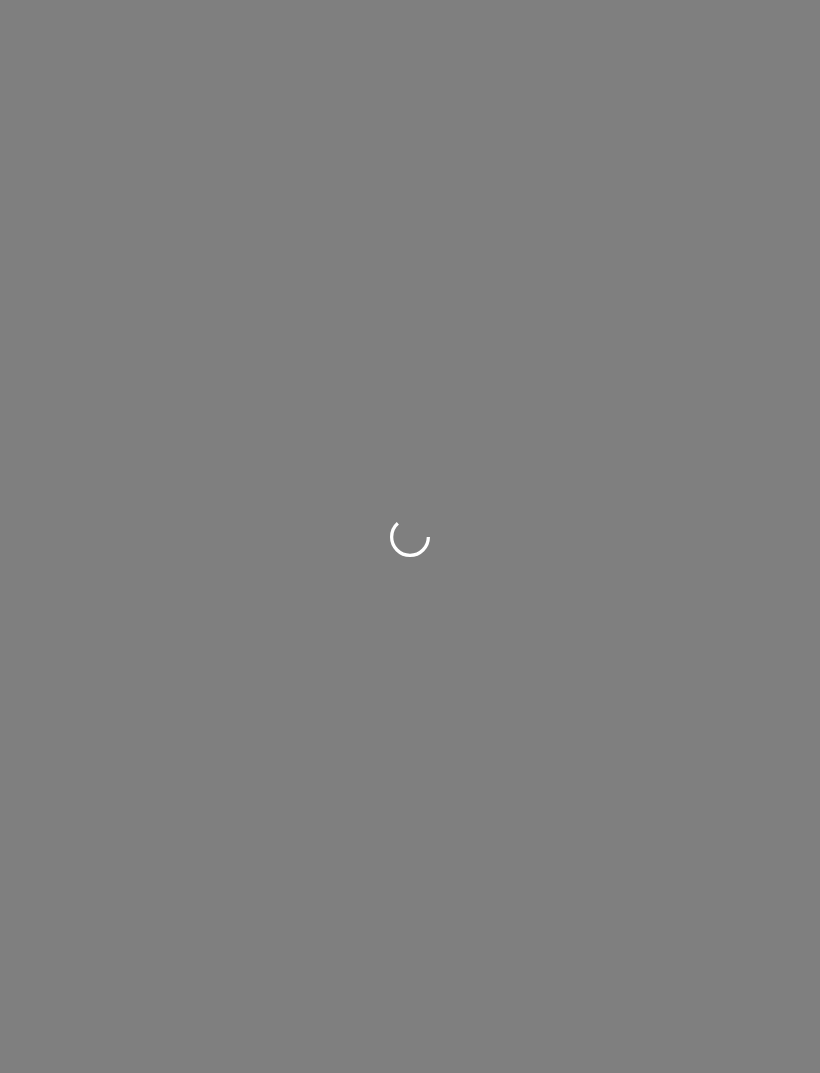 scroll, scrollTop: 0, scrollLeft: 0, axis: both 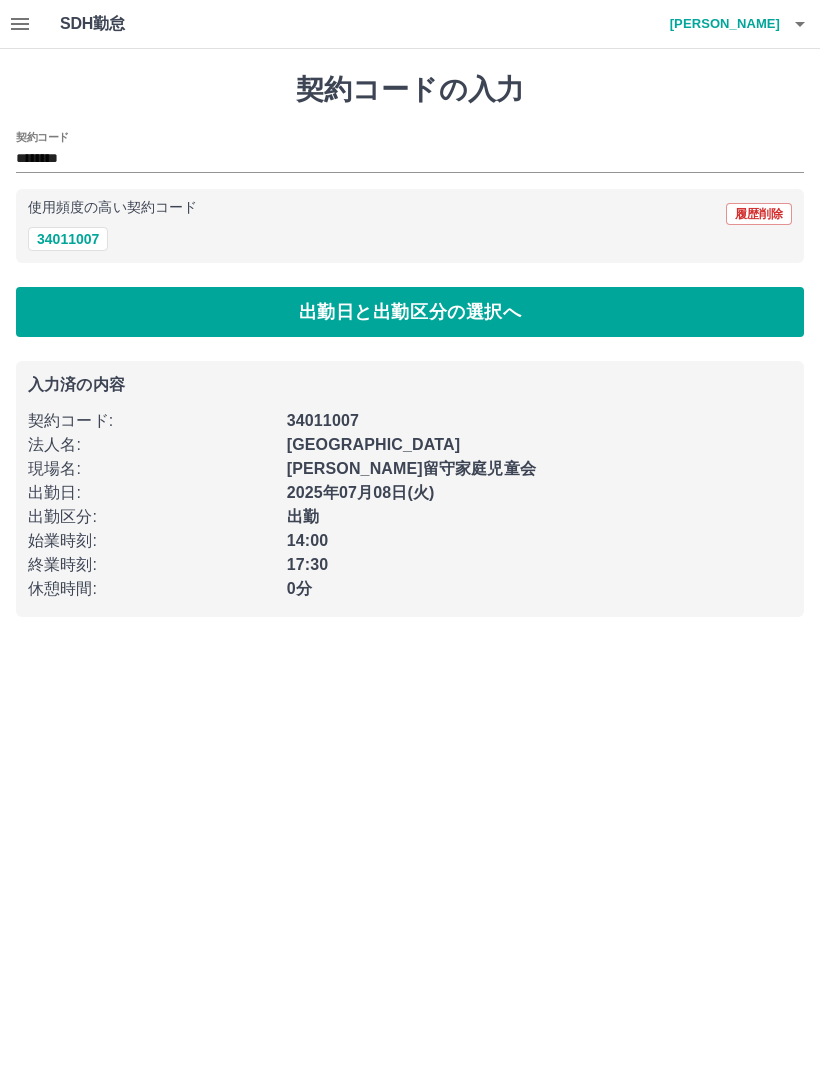 click at bounding box center (800, 24) 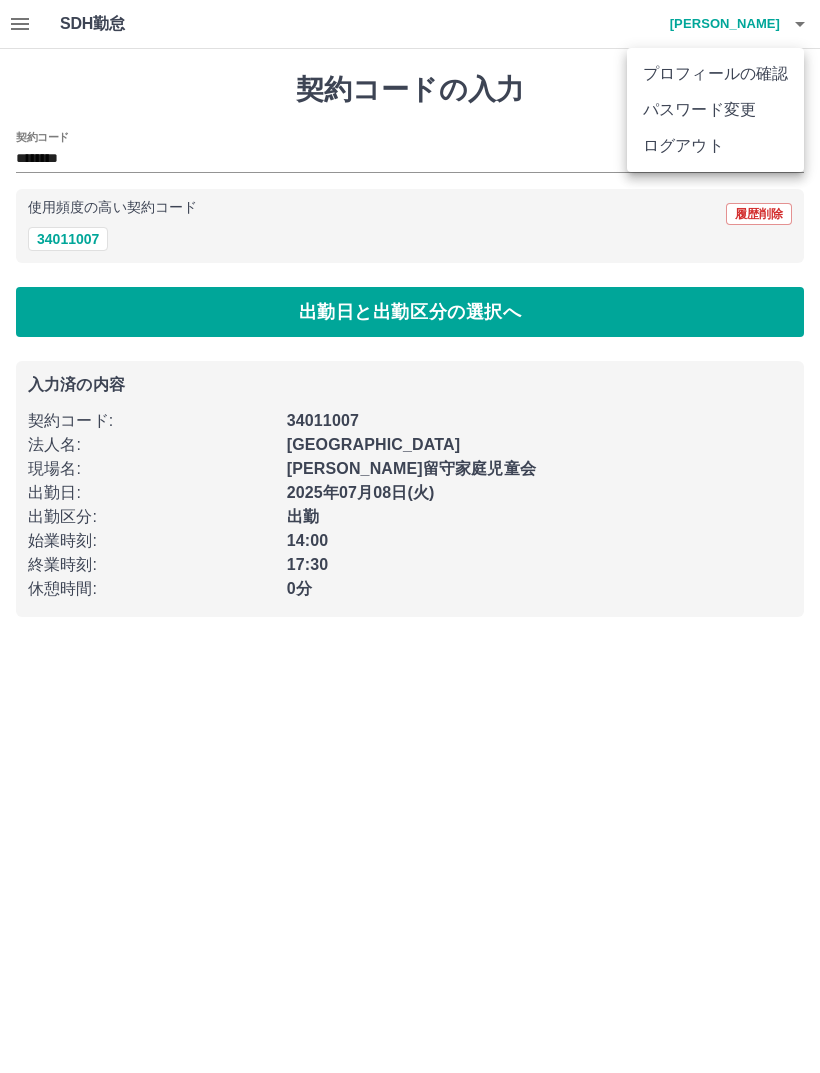 click on "ログアウト" at bounding box center [715, 146] 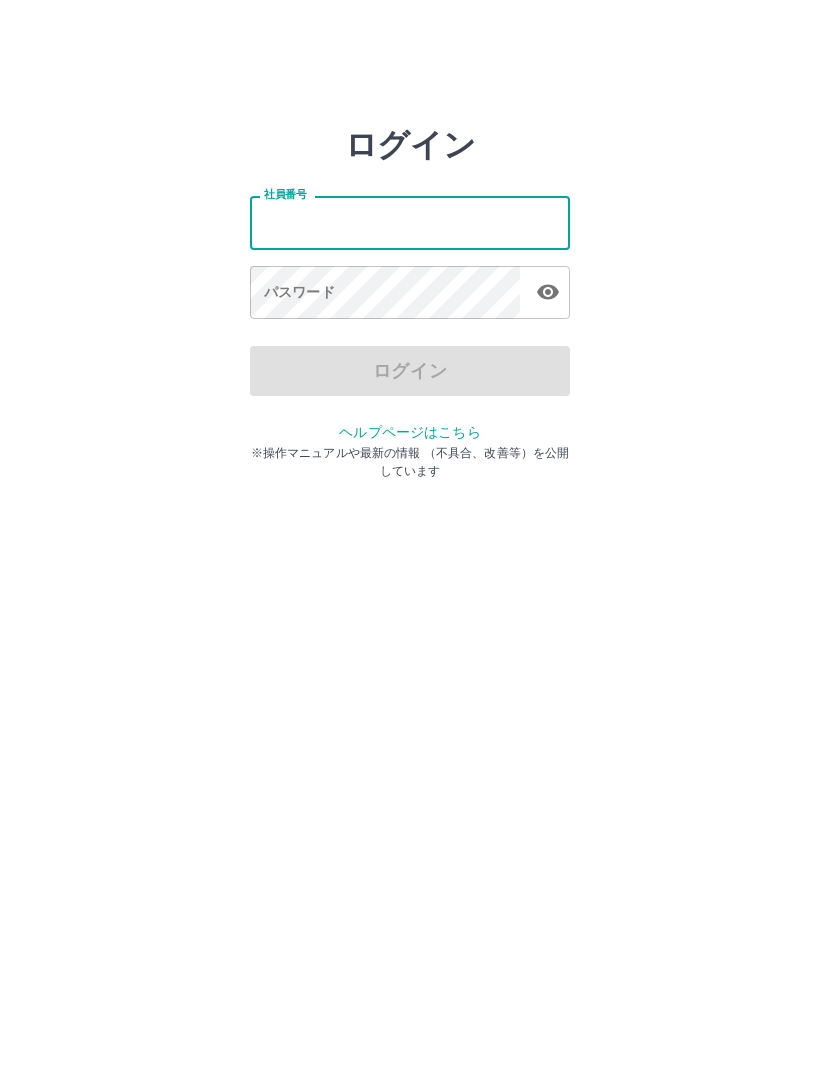 scroll, scrollTop: 0, scrollLeft: 0, axis: both 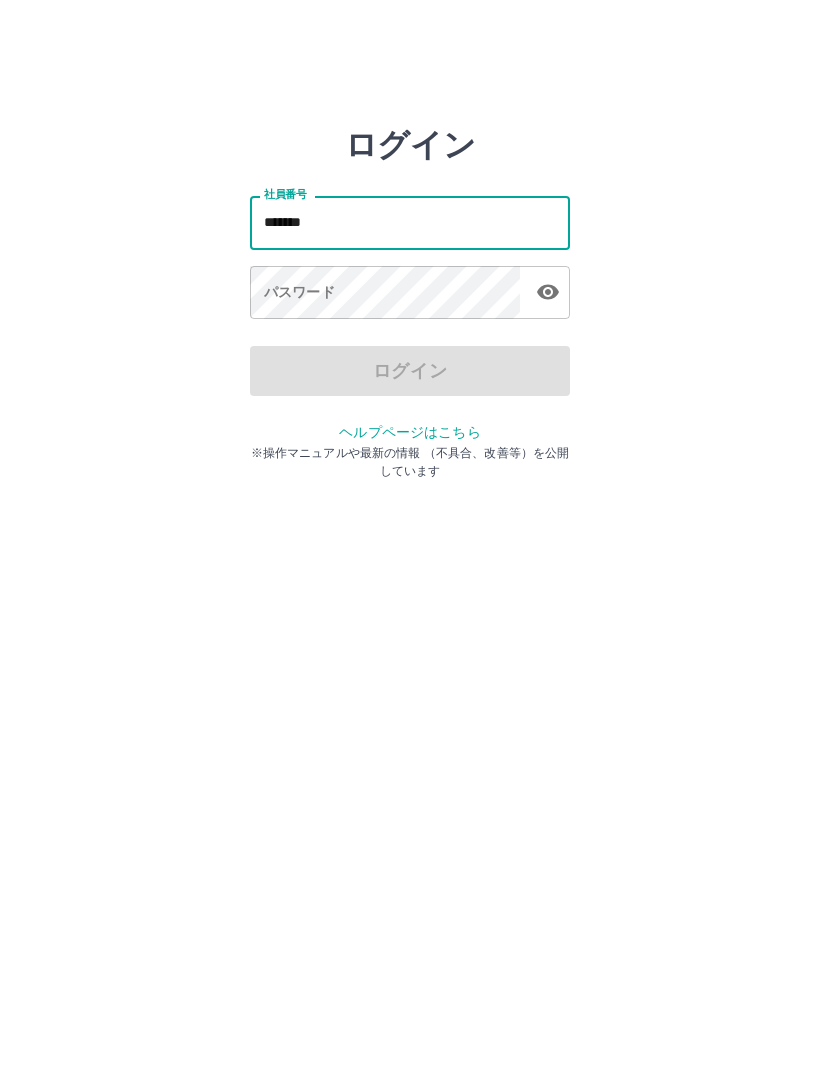 type on "*******" 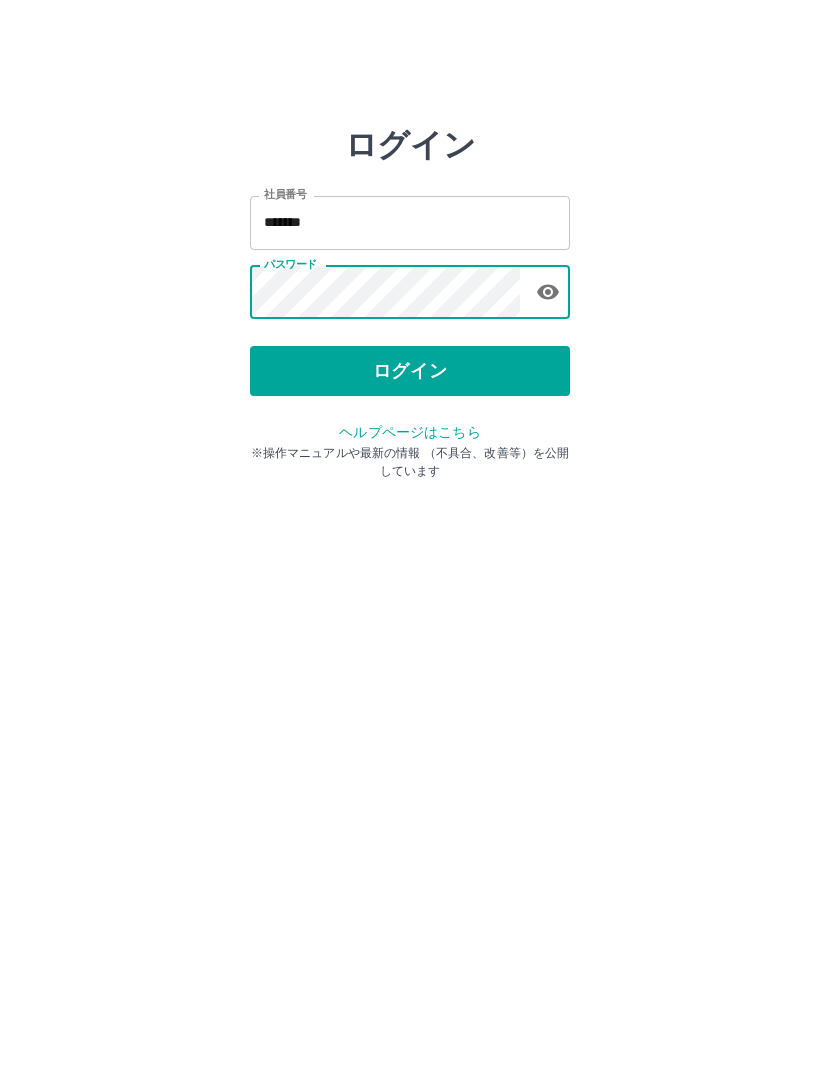 click on "ログイン" at bounding box center [410, 371] 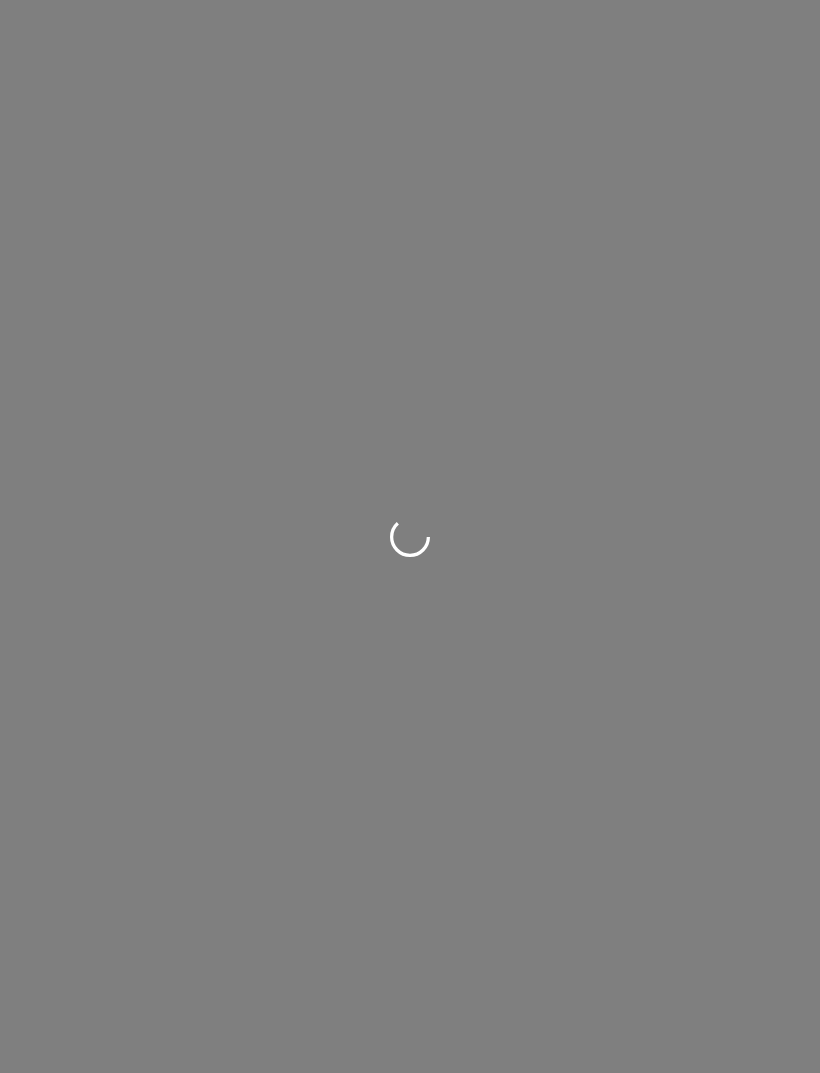 scroll, scrollTop: 0, scrollLeft: 0, axis: both 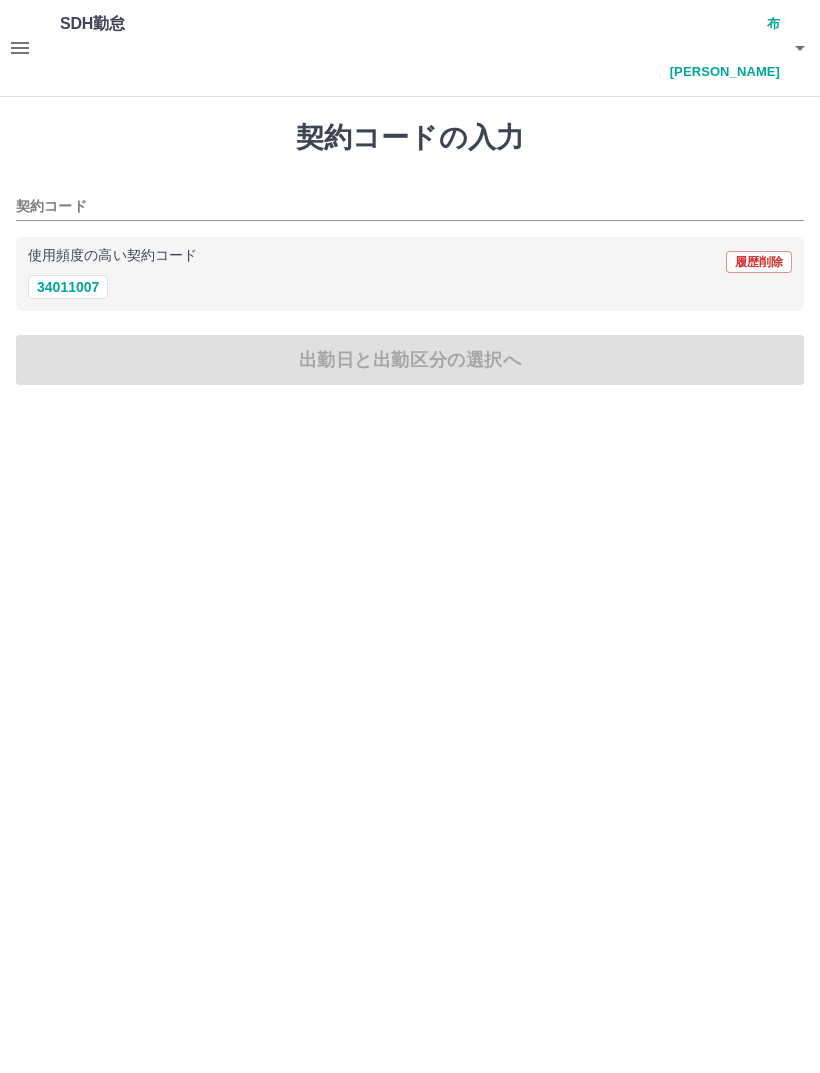 click on "34011007" at bounding box center (68, 287) 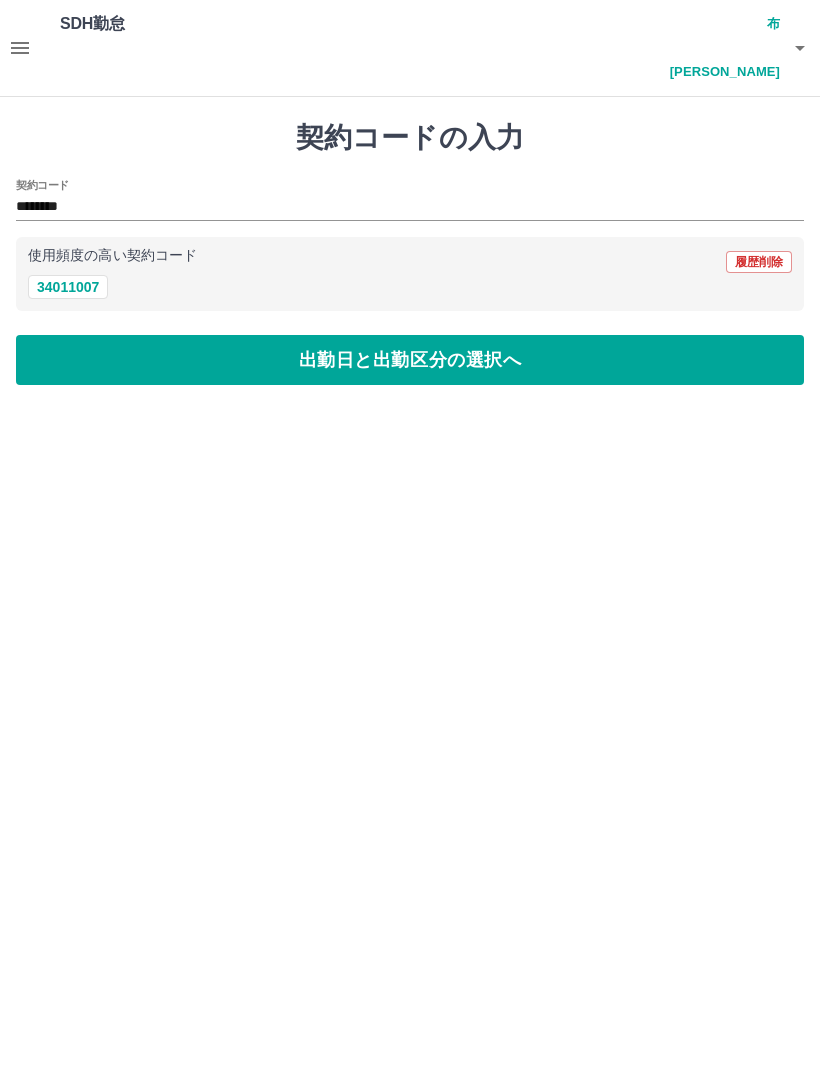 click on "出勤日と出勤区分の選択へ" at bounding box center (410, 360) 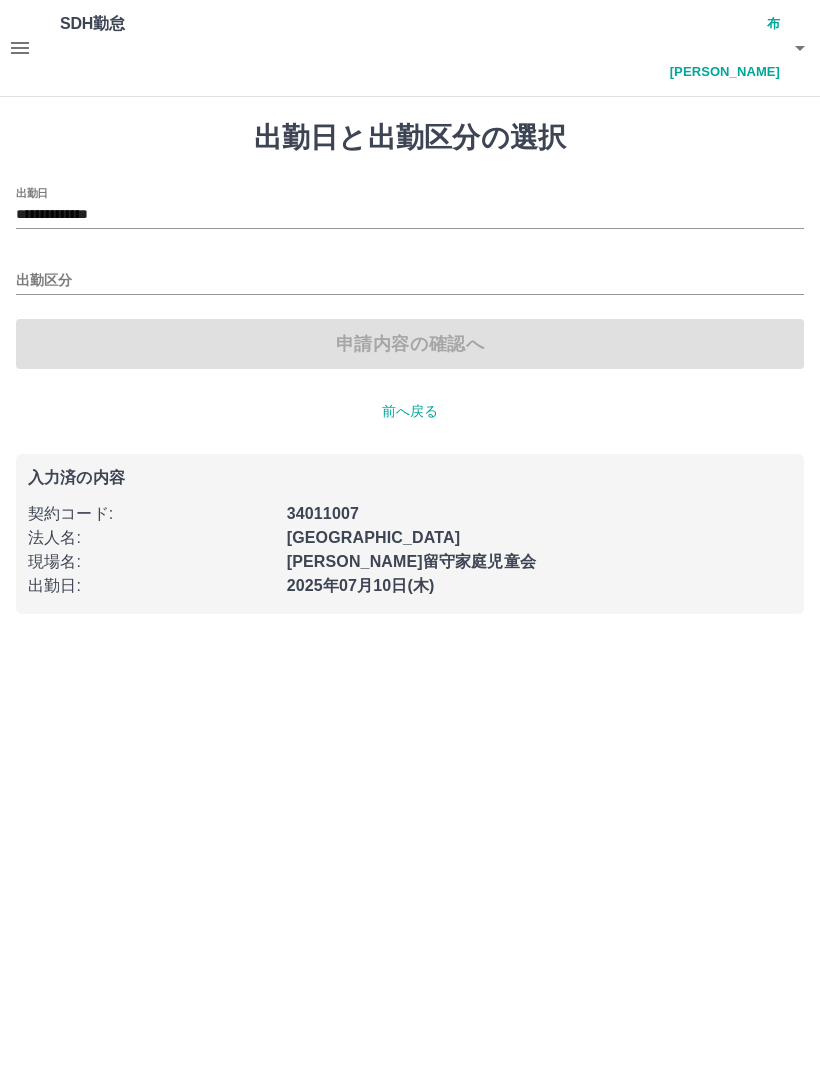 click on "出勤区分" at bounding box center [410, 281] 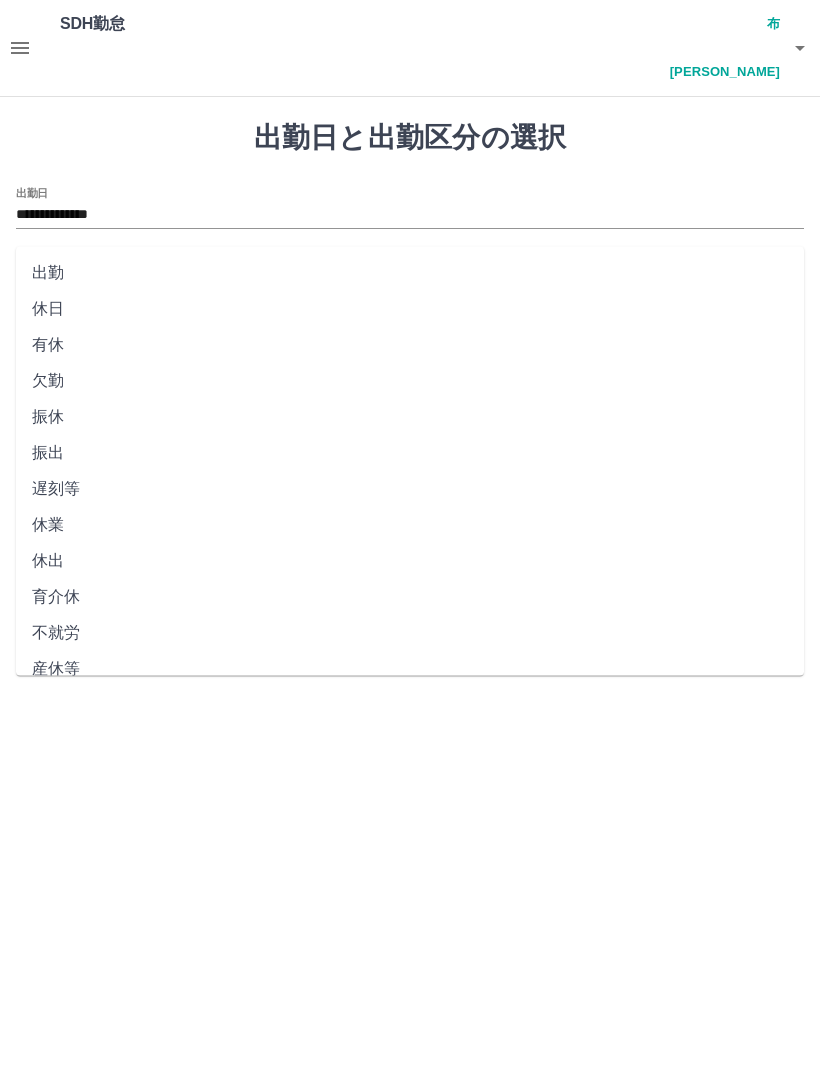 click on "出勤" at bounding box center [410, 273] 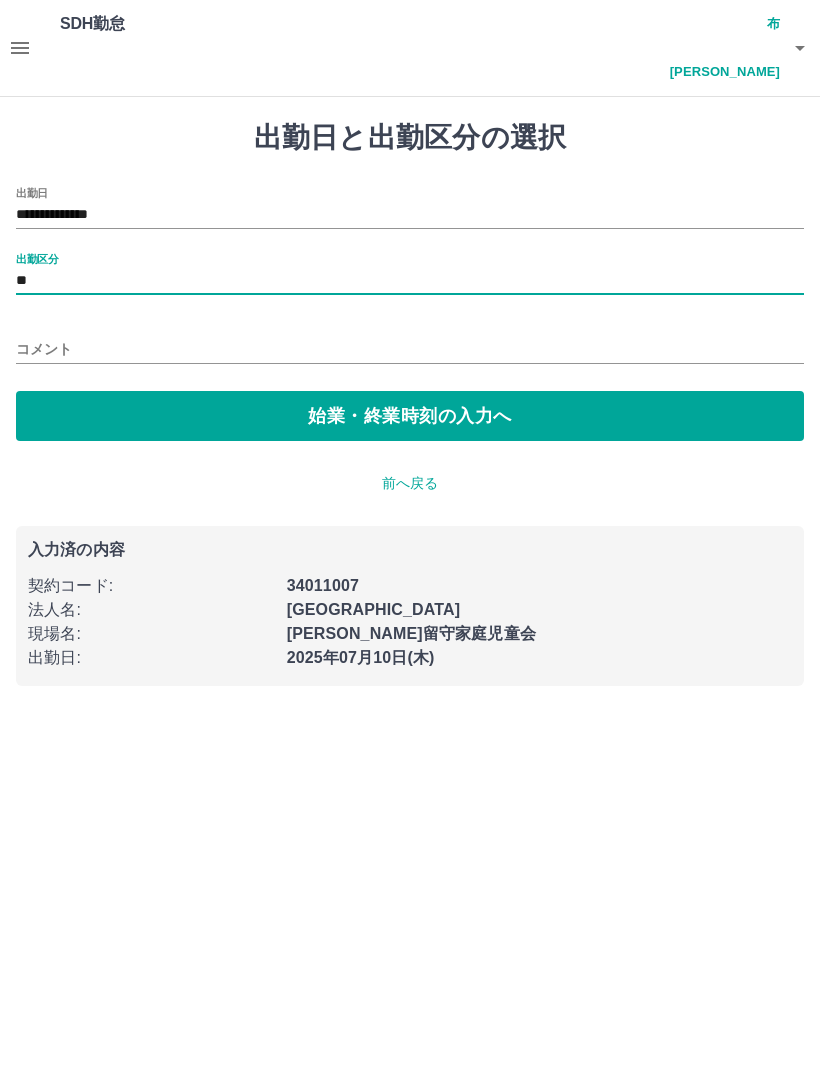 click on "始業・終業時刻の入力へ" at bounding box center (410, 416) 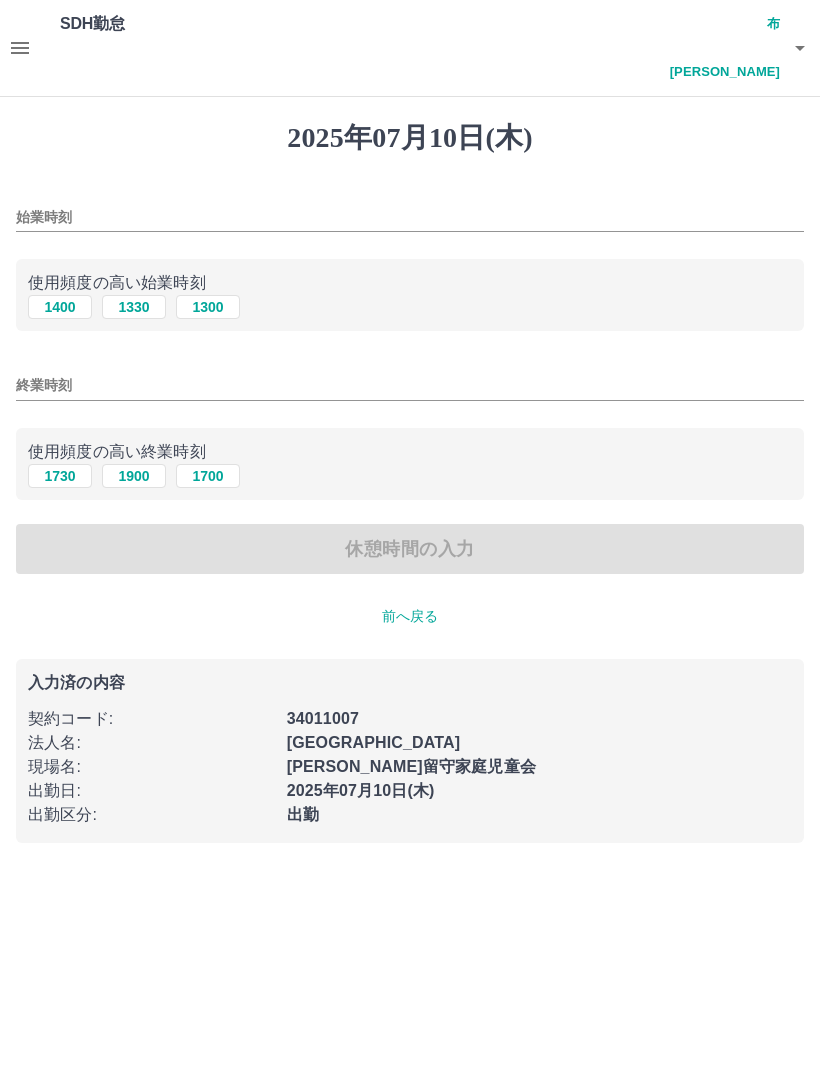 click on "1300" at bounding box center (208, 307) 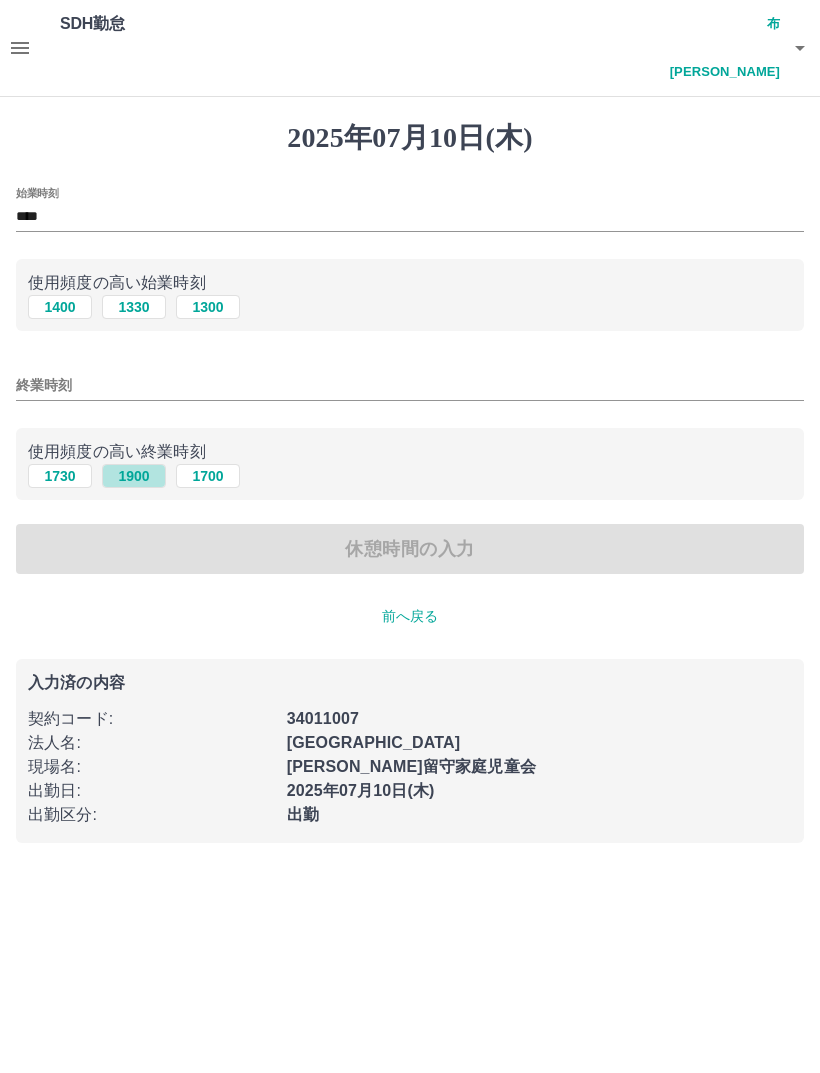 click on "1900" at bounding box center [134, 476] 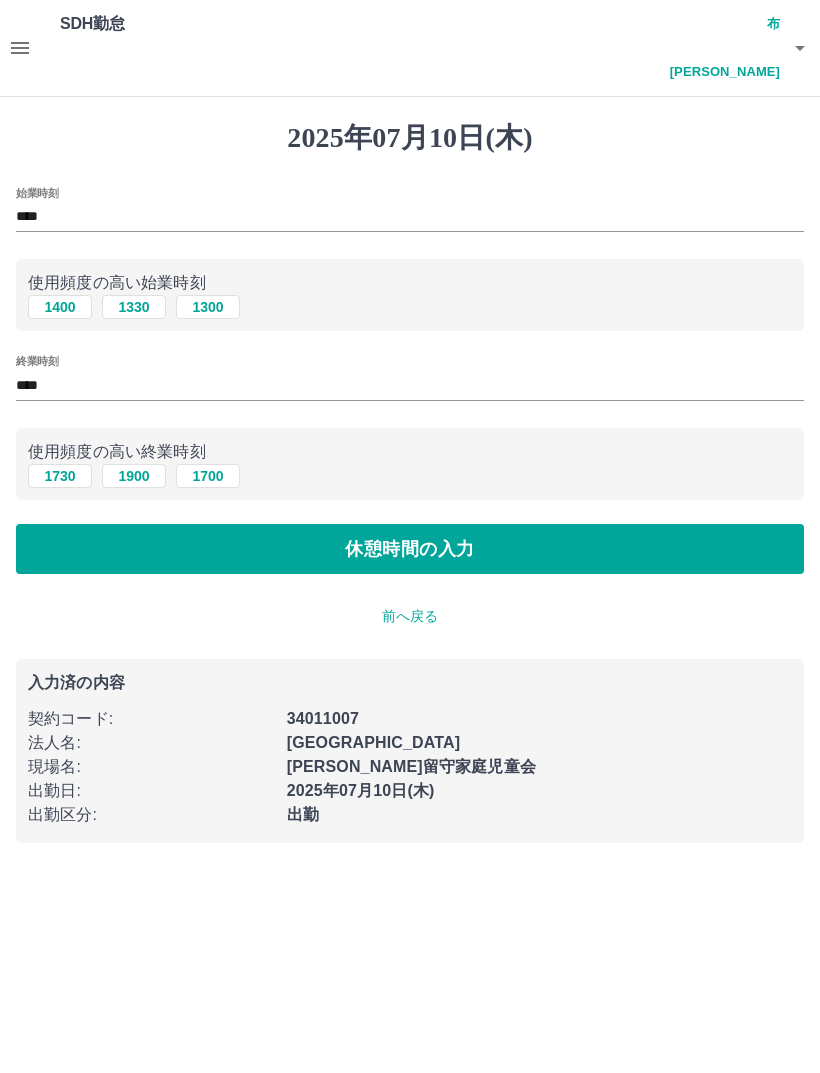 click on "休憩時間の入力" at bounding box center (410, 549) 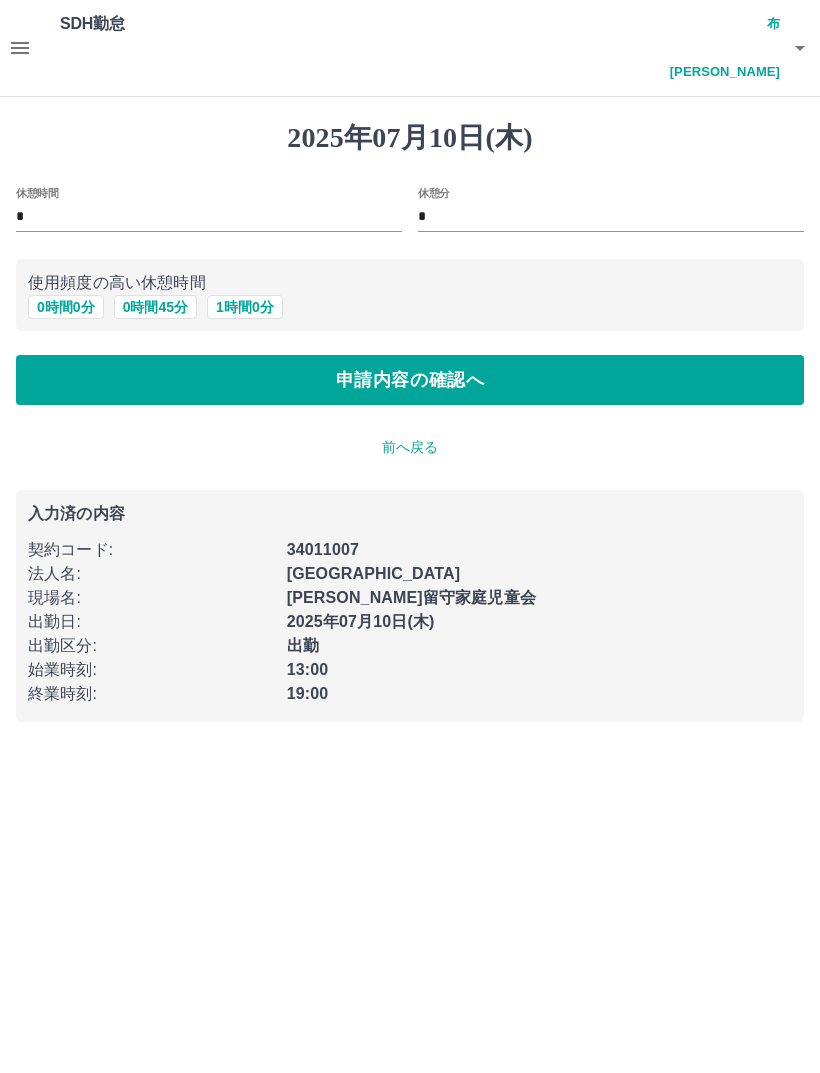 click on "申請内容の確認へ" at bounding box center (410, 380) 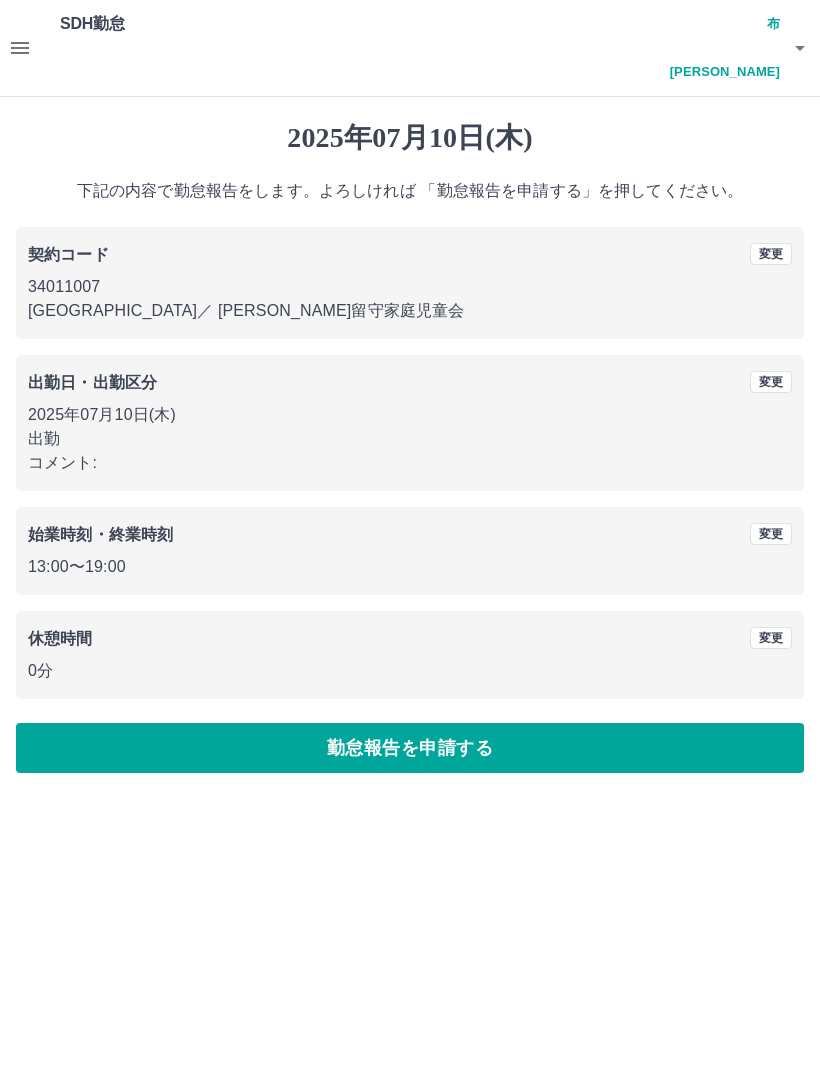 click on "勤怠報告を申請する" at bounding box center (410, 748) 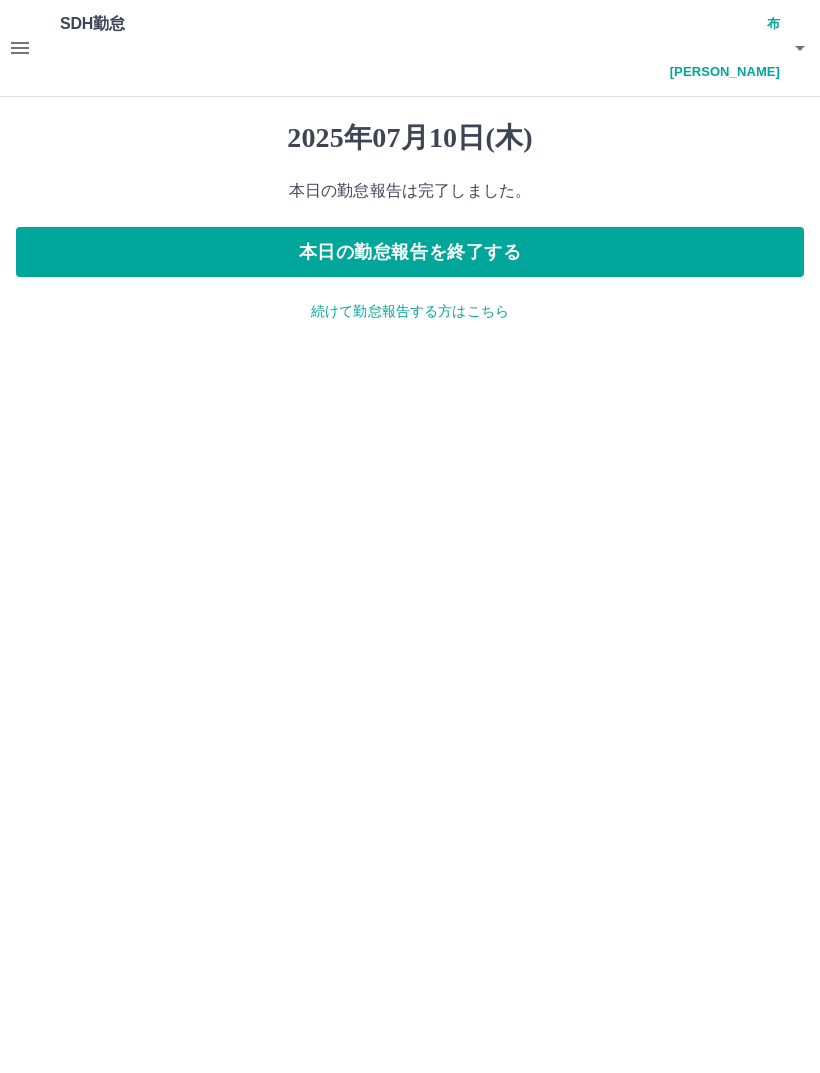 click on "本日の勤怠報告を終了する" at bounding box center [410, 252] 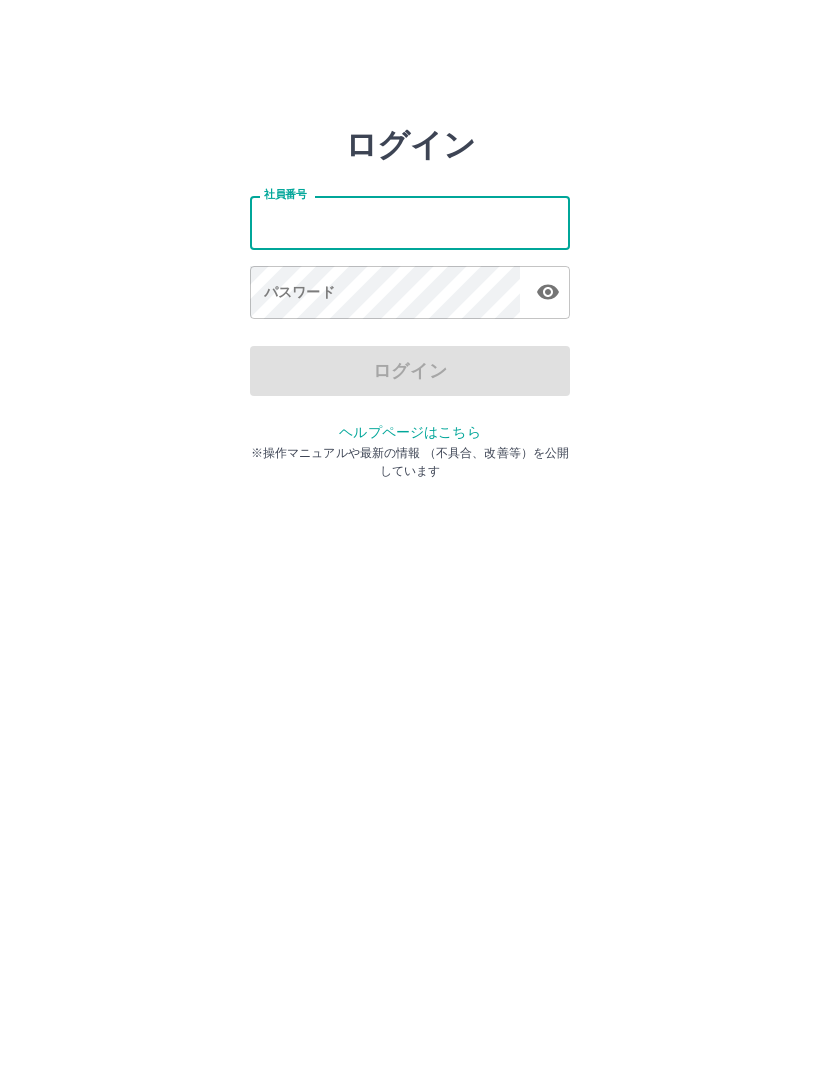 scroll, scrollTop: 0, scrollLeft: 0, axis: both 